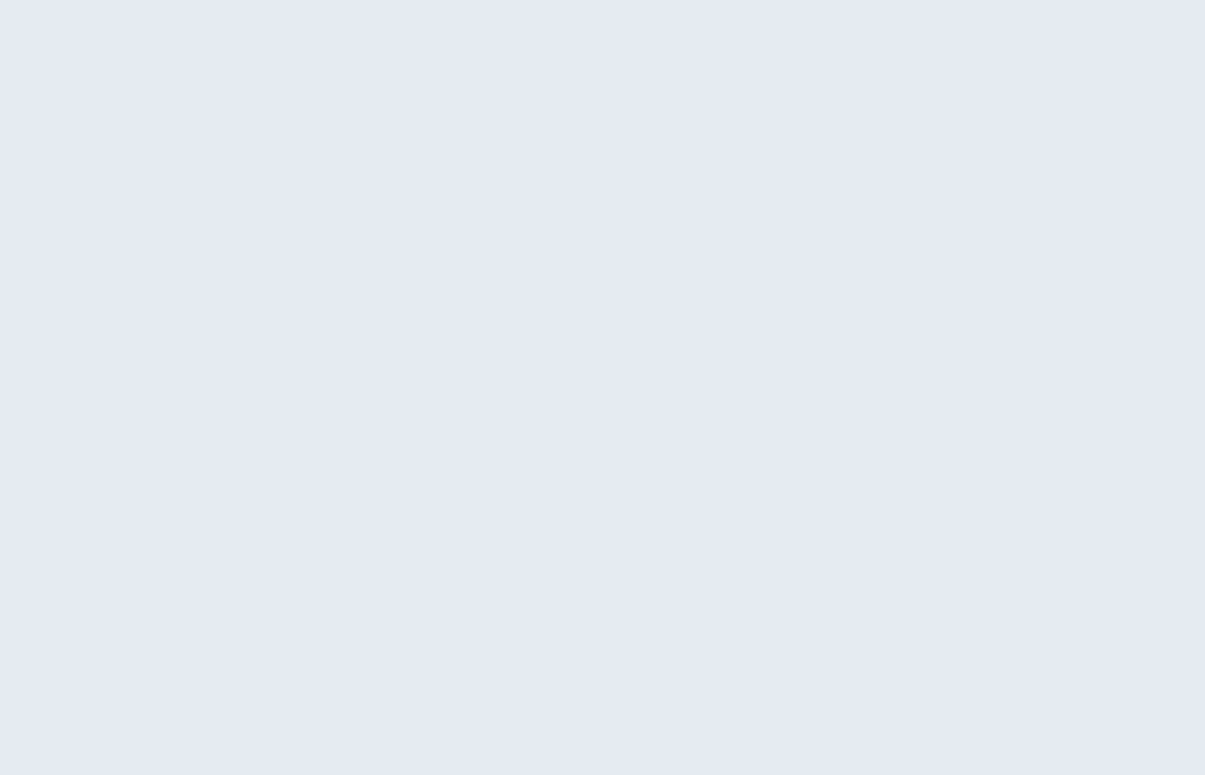 scroll, scrollTop: 0, scrollLeft: 0, axis: both 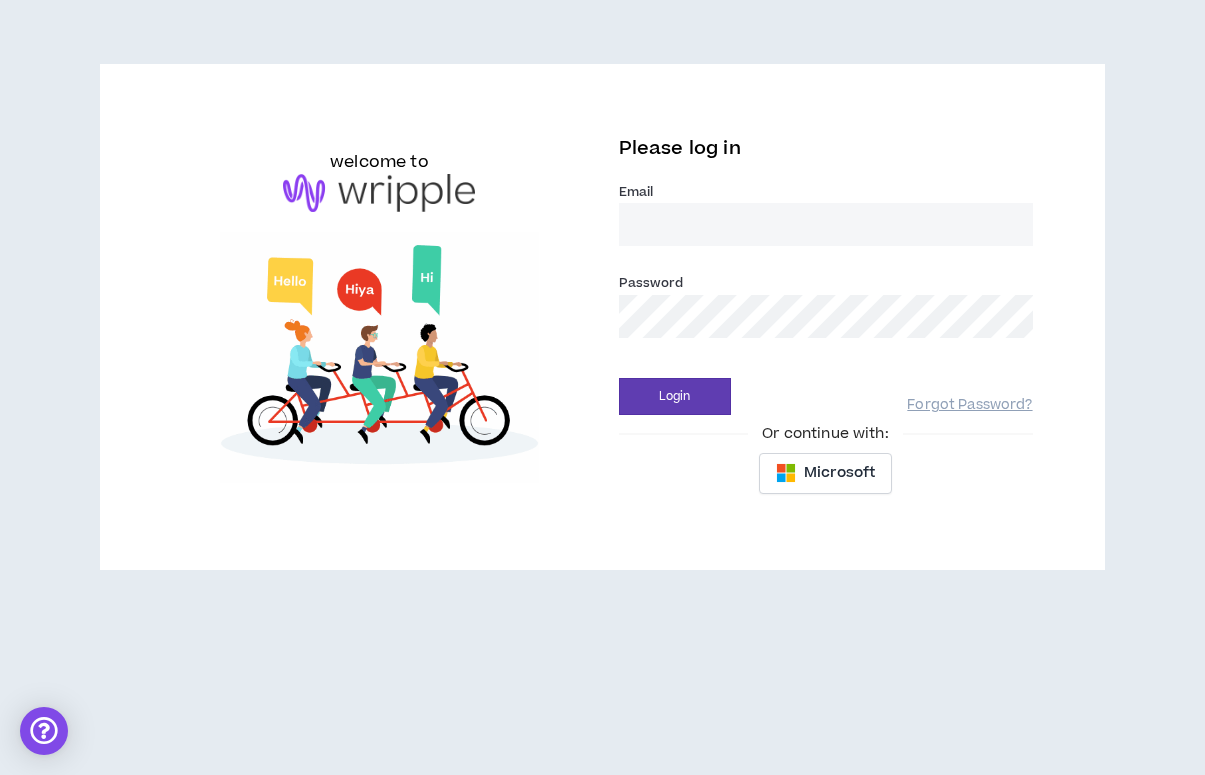 click on "Email  *" at bounding box center [826, 224] 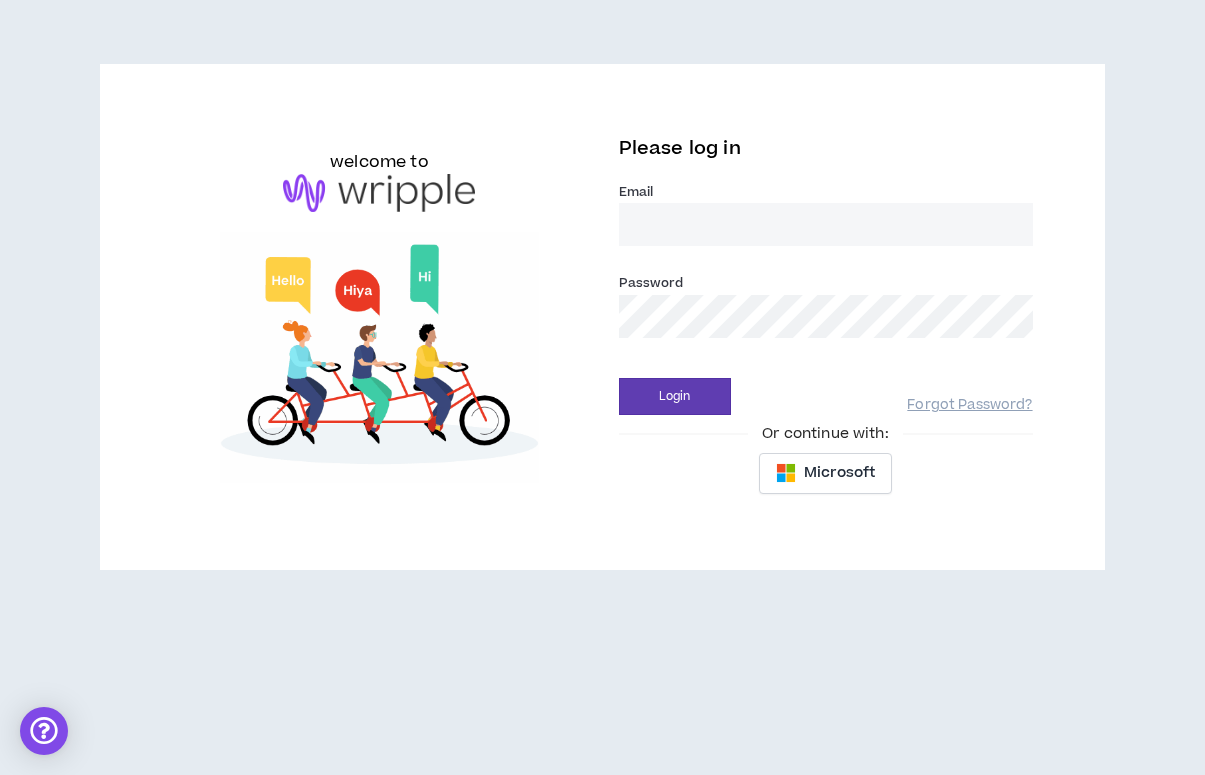 type on "[PERSON_NAME][EMAIL_ADDRESS][PERSON_NAME][DOMAIN_NAME]" 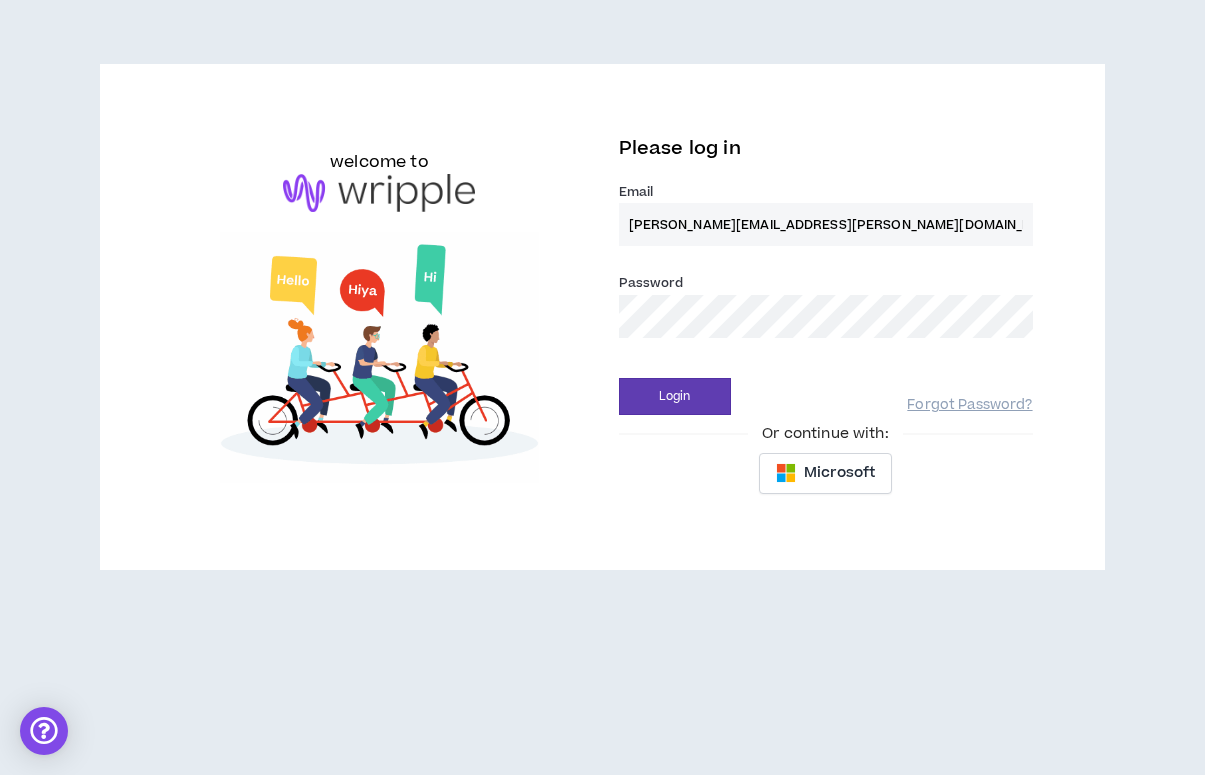 click on "Login" at bounding box center [675, 396] 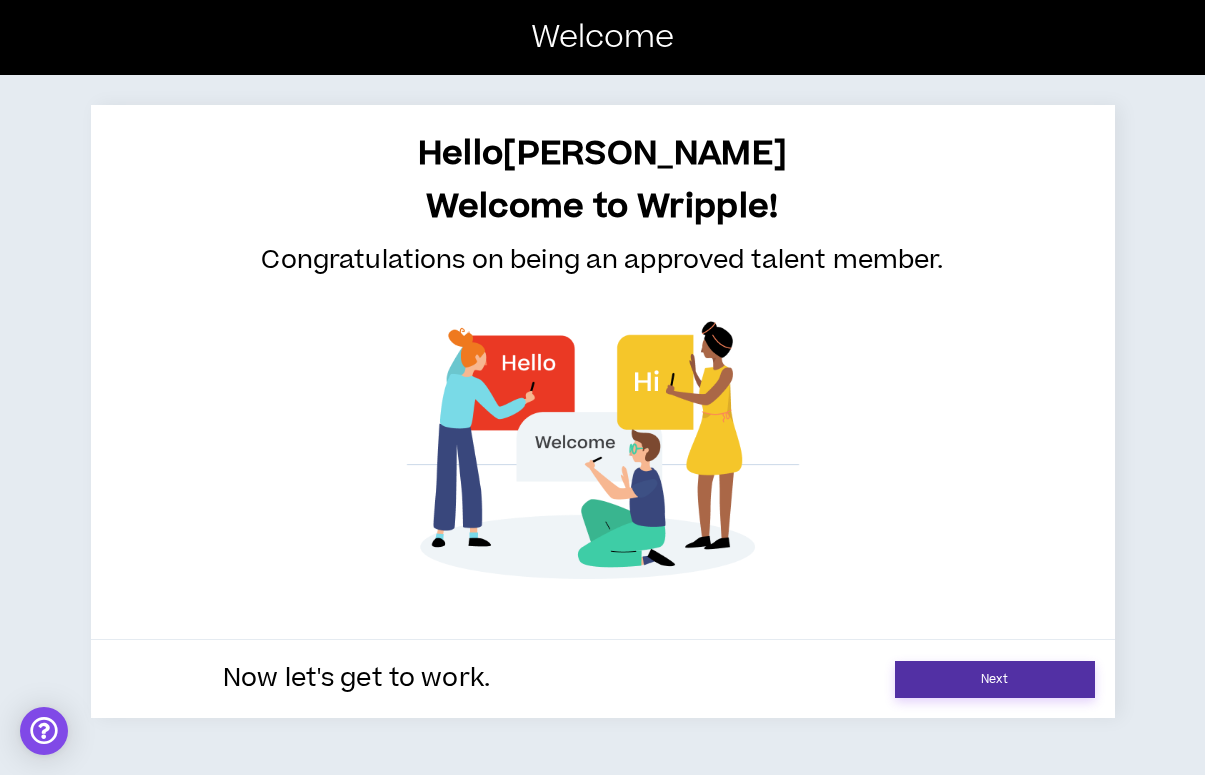 click on "Next" at bounding box center (995, 679) 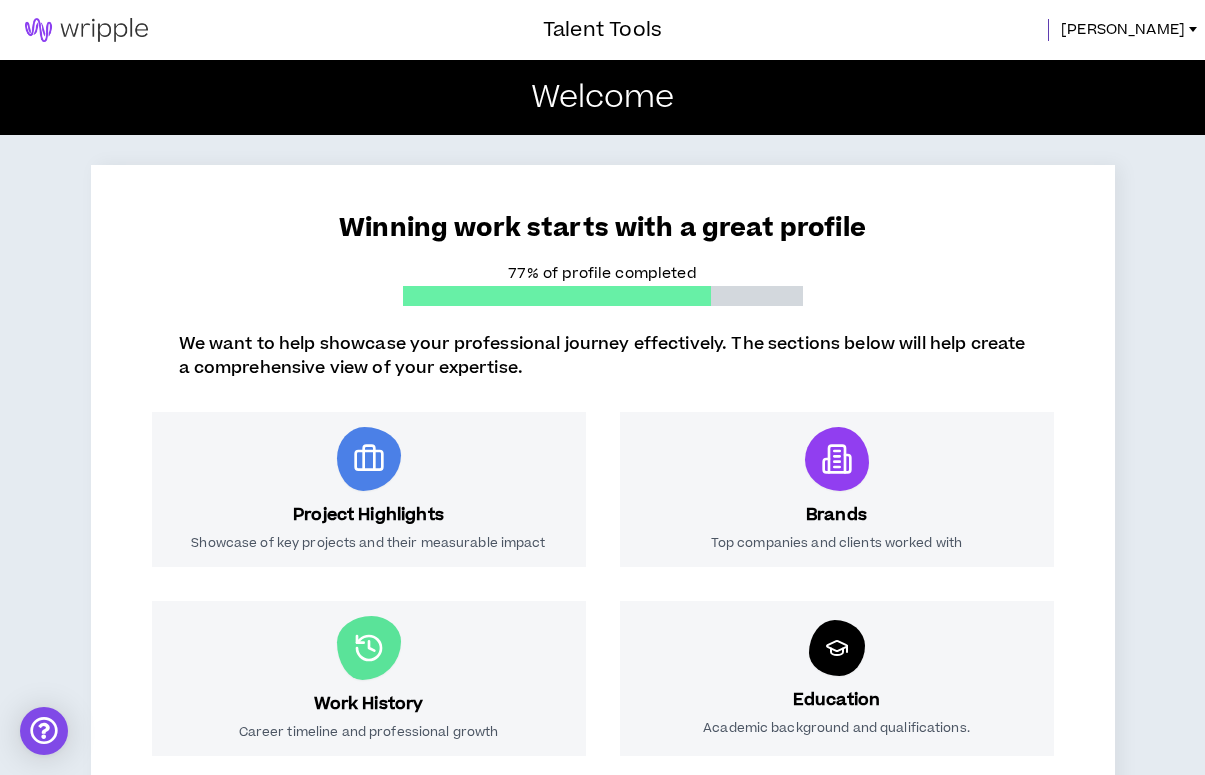click on "Project Highlights Showcase of key projects and their measurable impact" at bounding box center [369, 489] 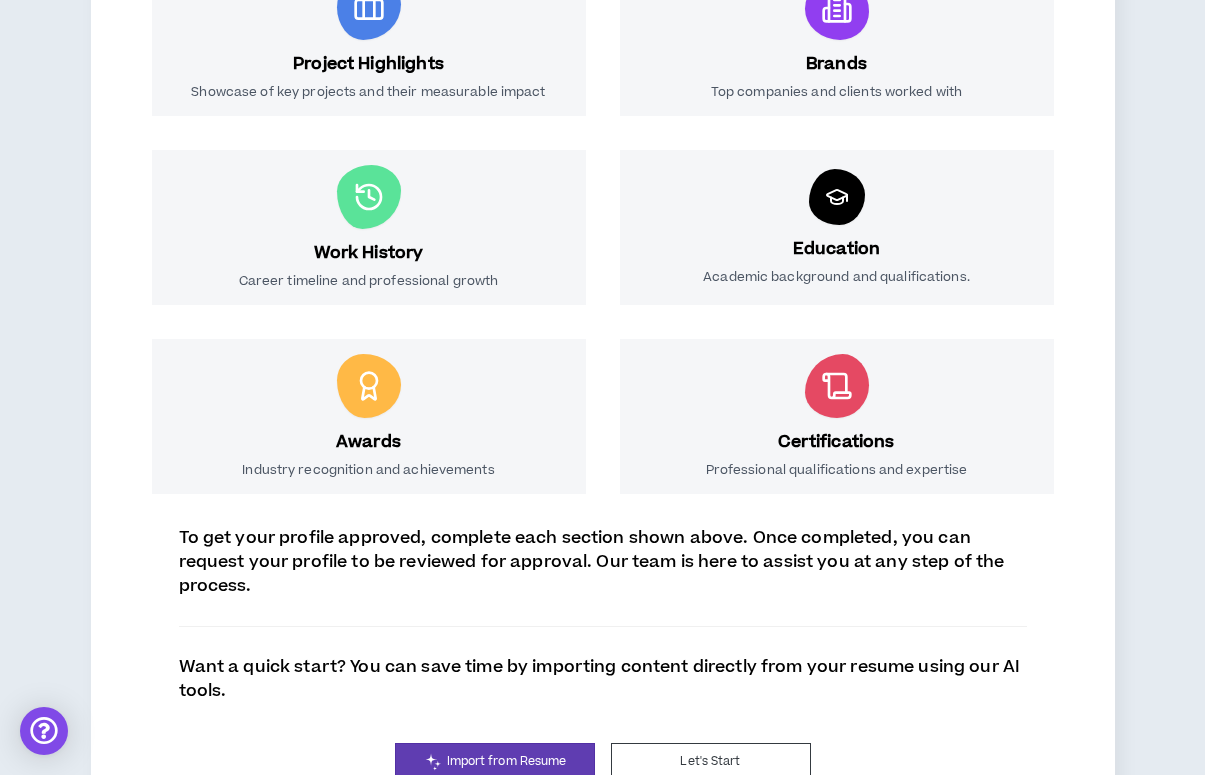 scroll, scrollTop: 520, scrollLeft: 0, axis: vertical 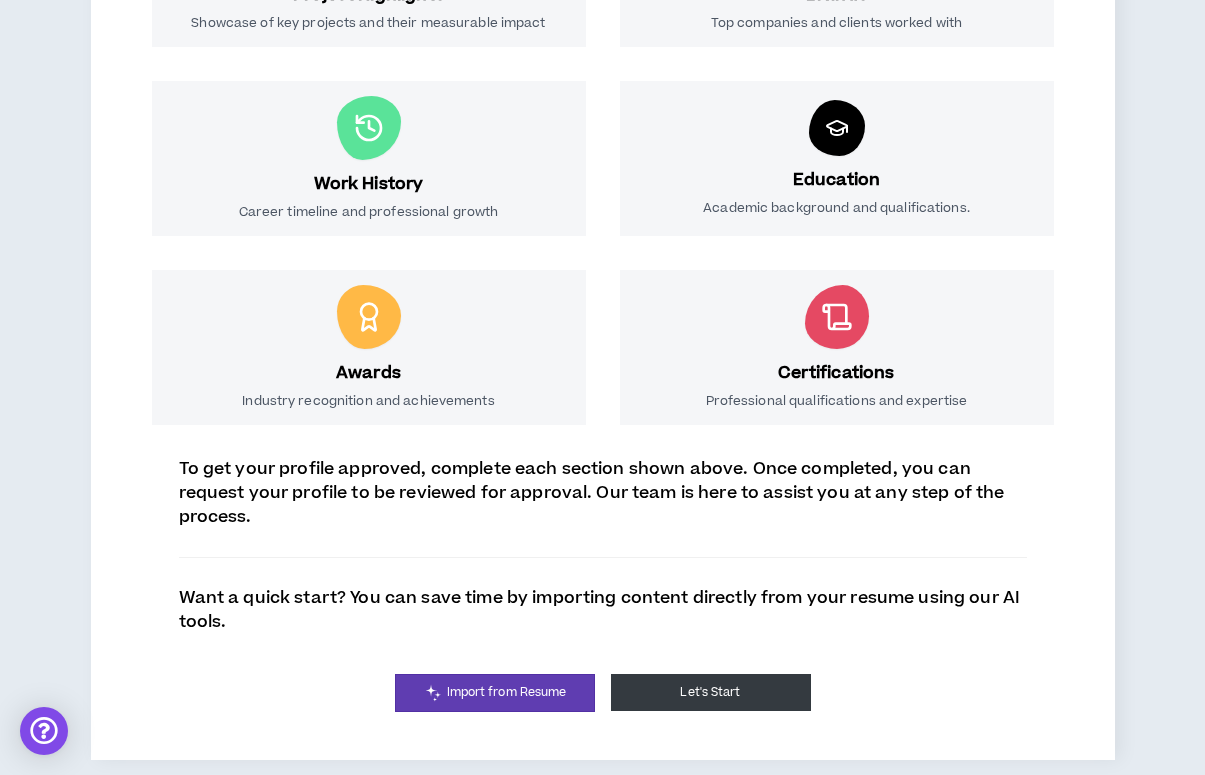 click on "Let's Start" at bounding box center (711, 692) 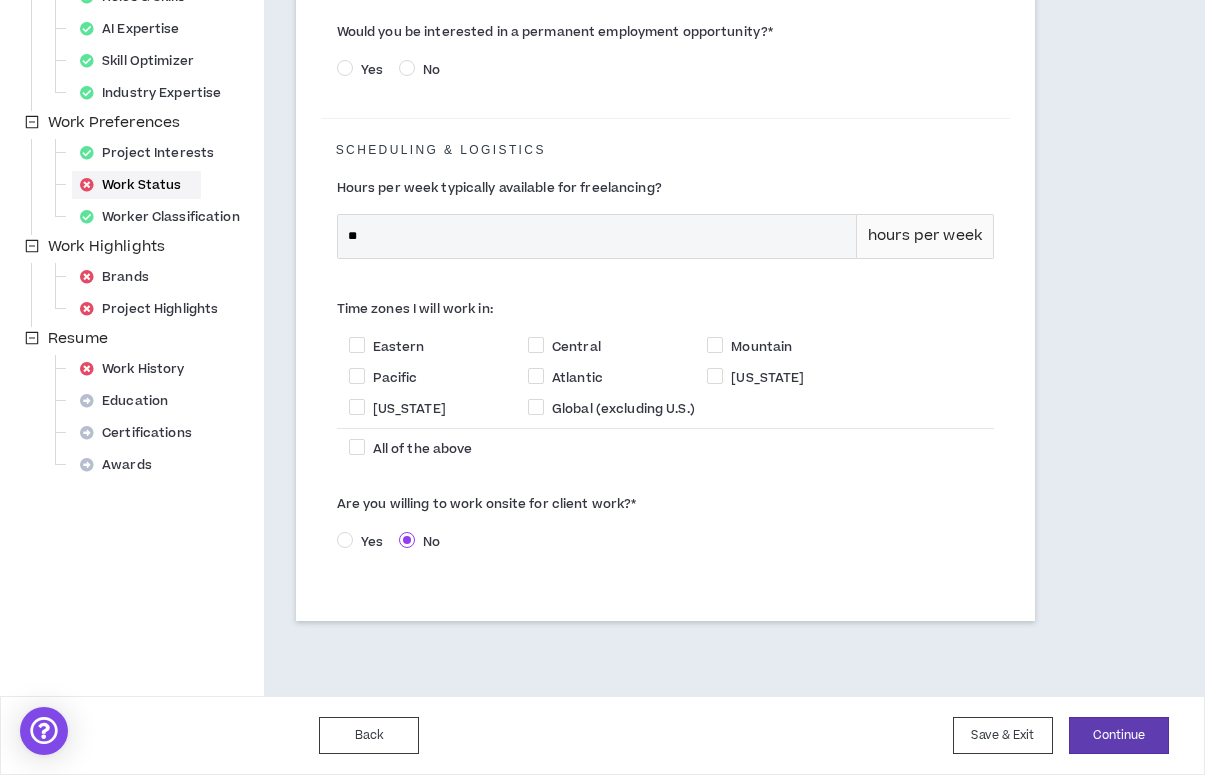 scroll, scrollTop: 0, scrollLeft: 0, axis: both 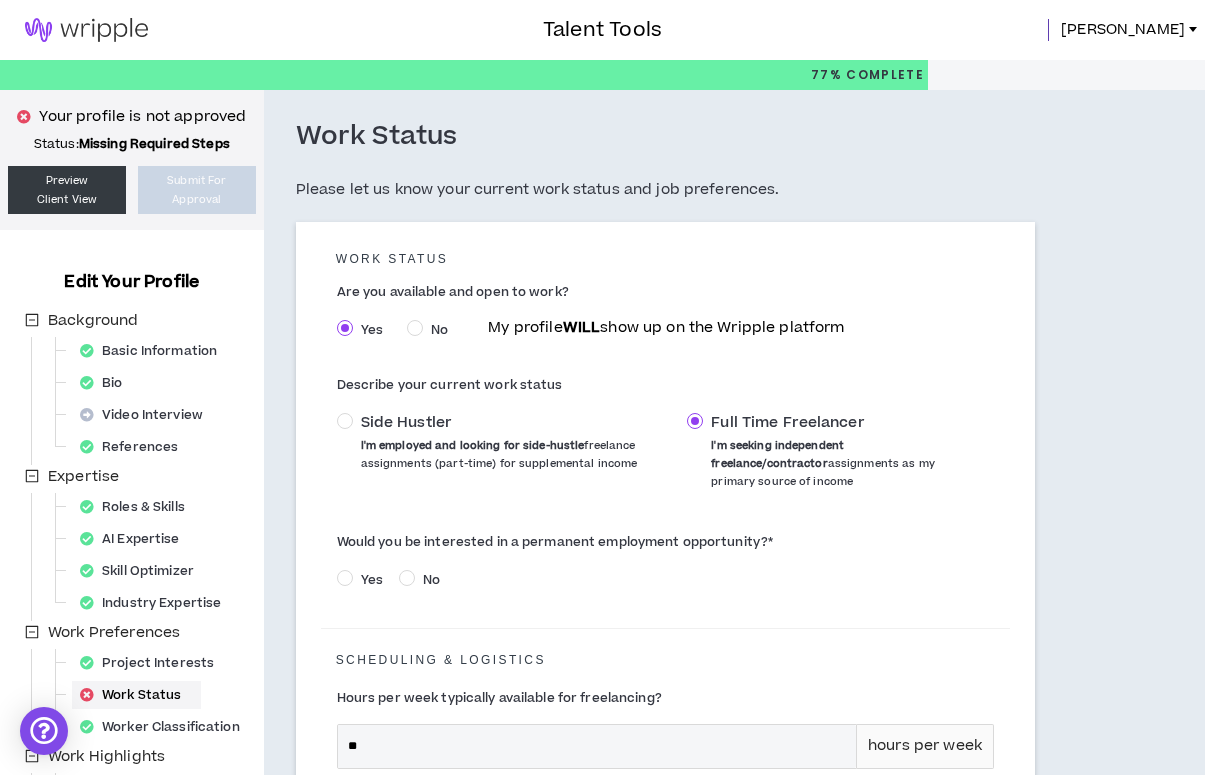 click on "Yes" at bounding box center [372, 580] 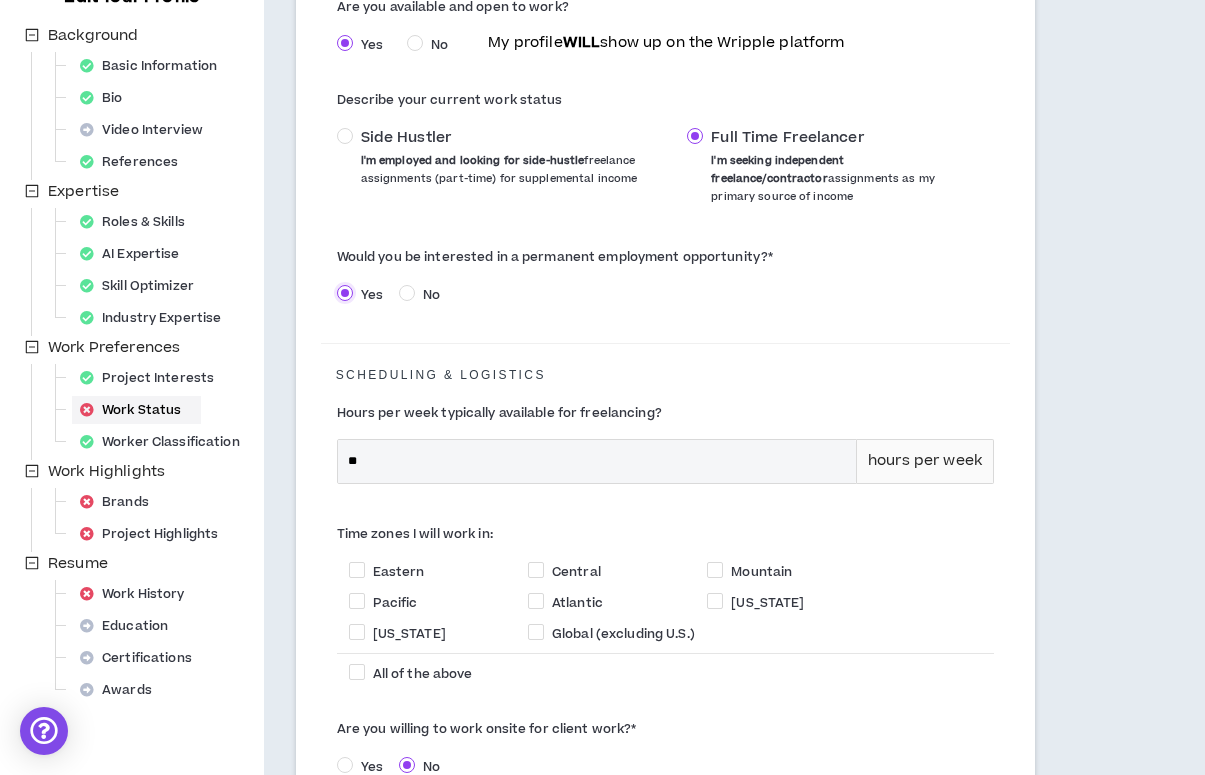 scroll, scrollTop: 287, scrollLeft: 0, axis: vertical 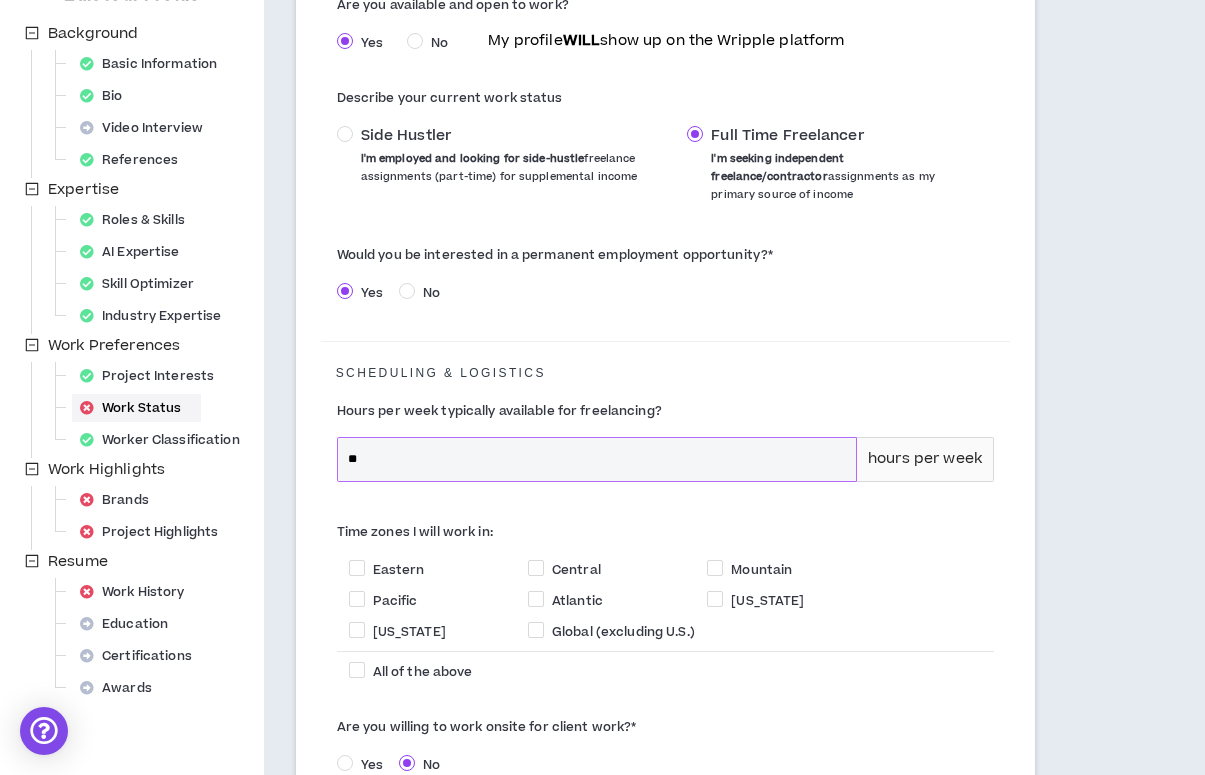 click on "**" at bounding box center [597, 459] 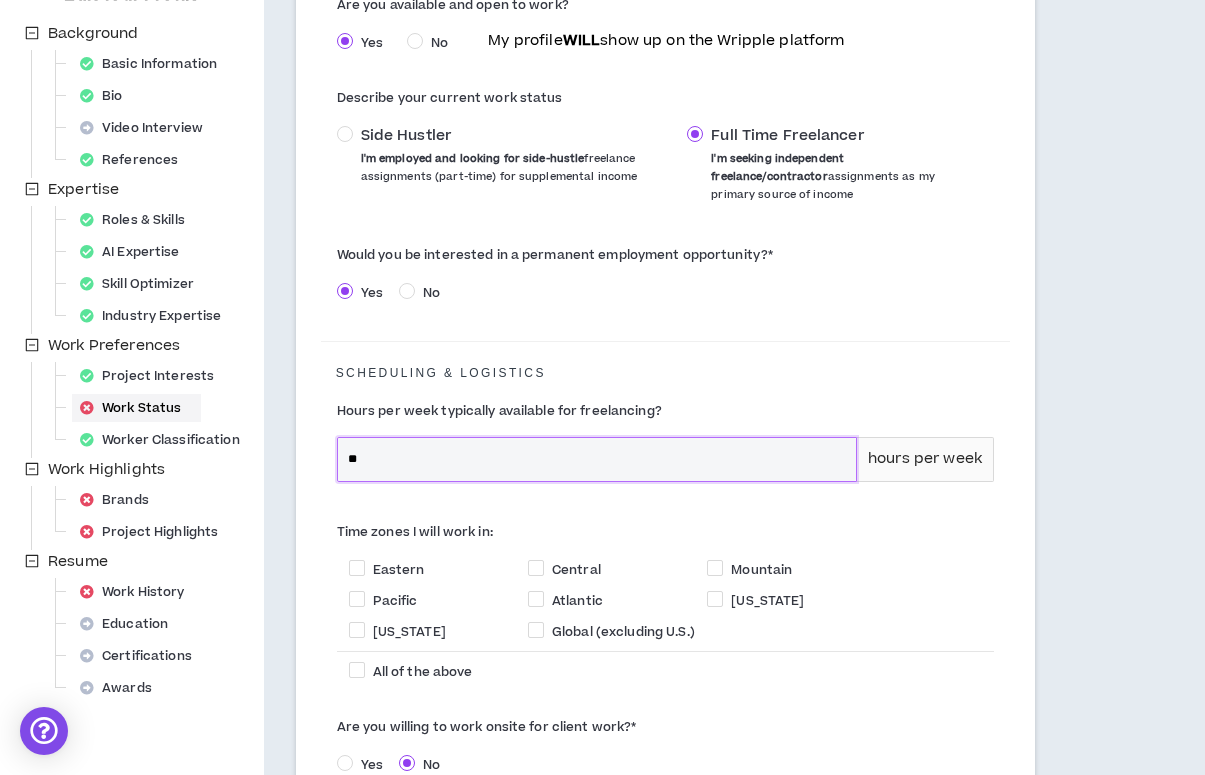 type on "*" 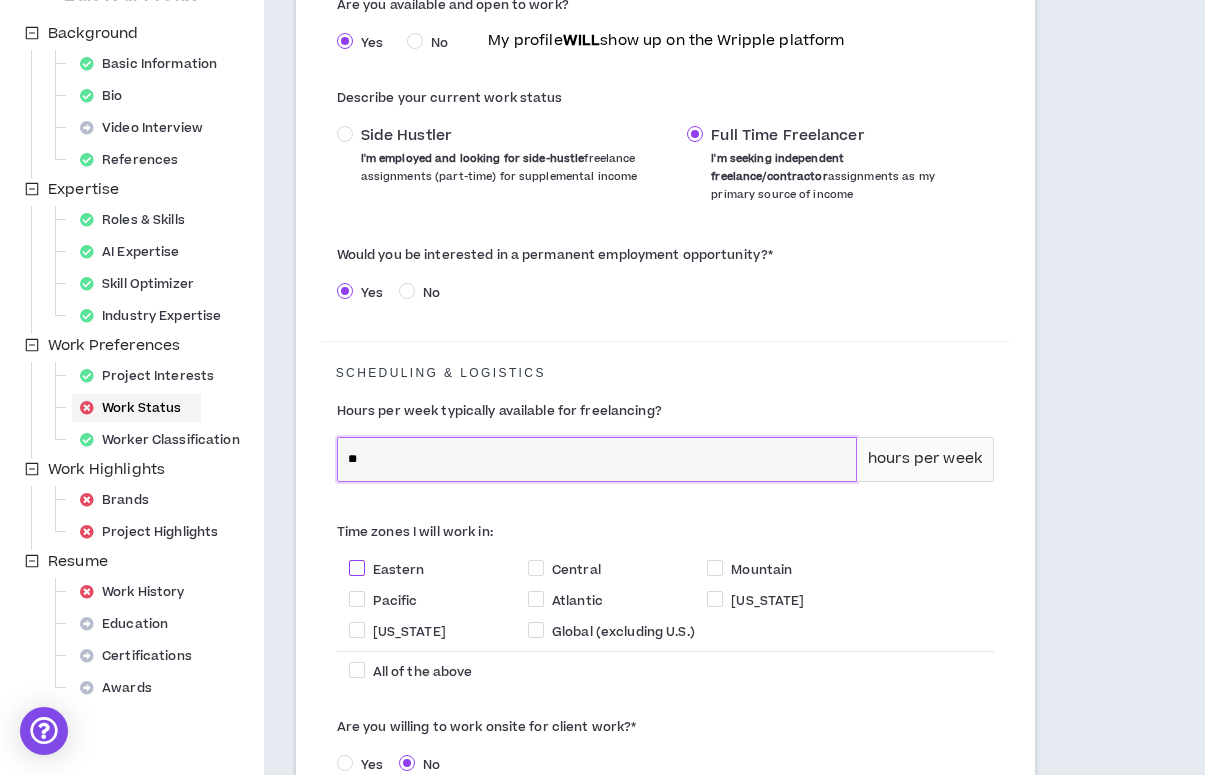 type on "**" 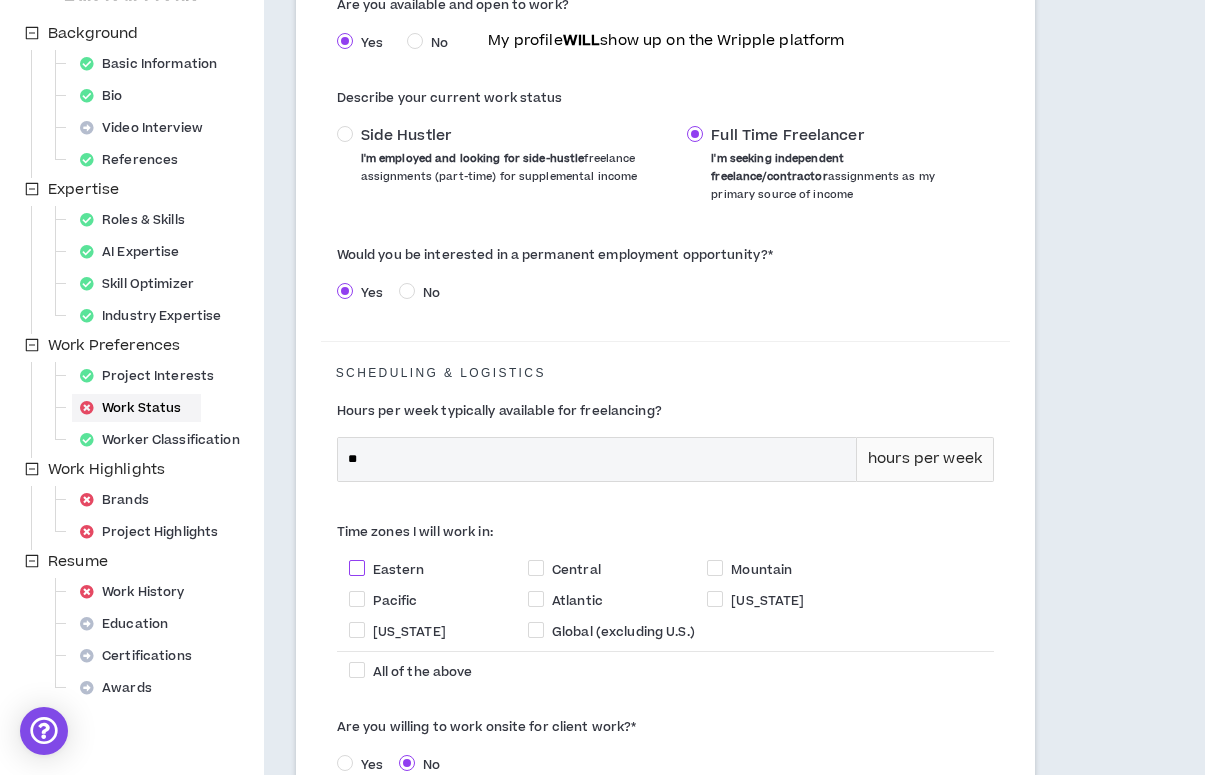 click at bounding box center (357, 568) 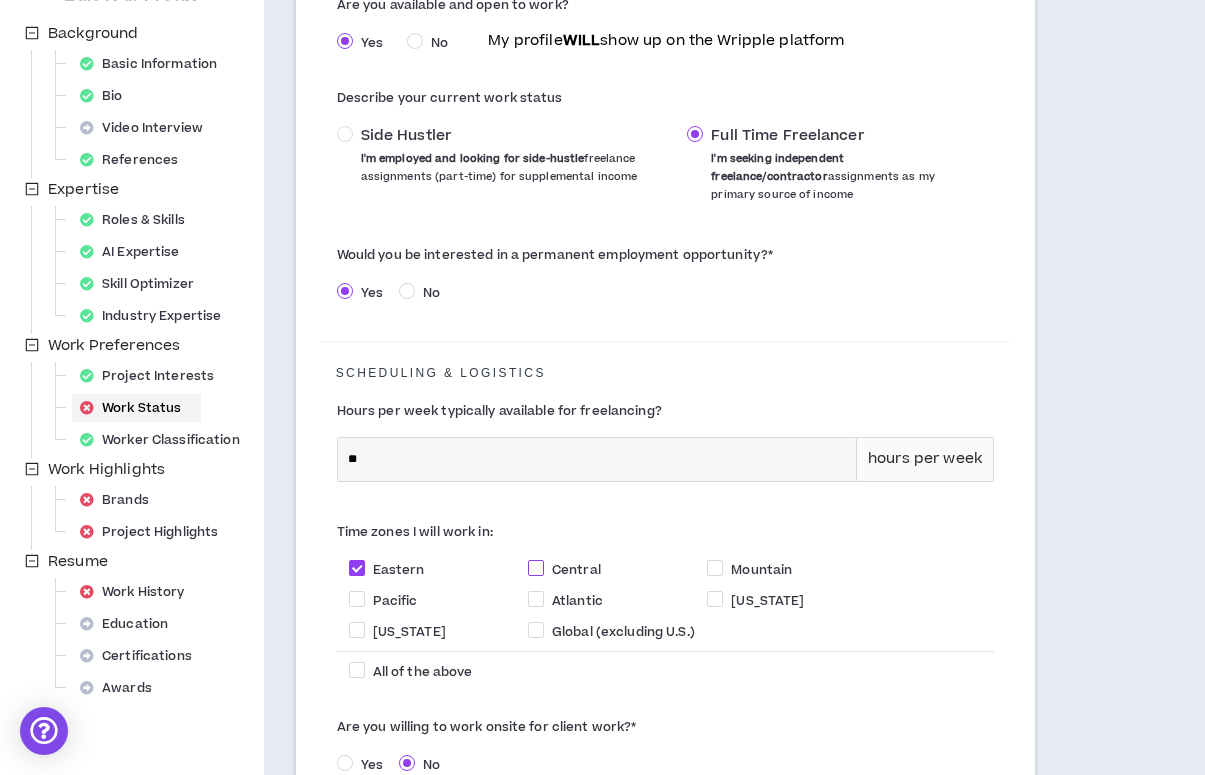 click at bounding box center [536, 568] 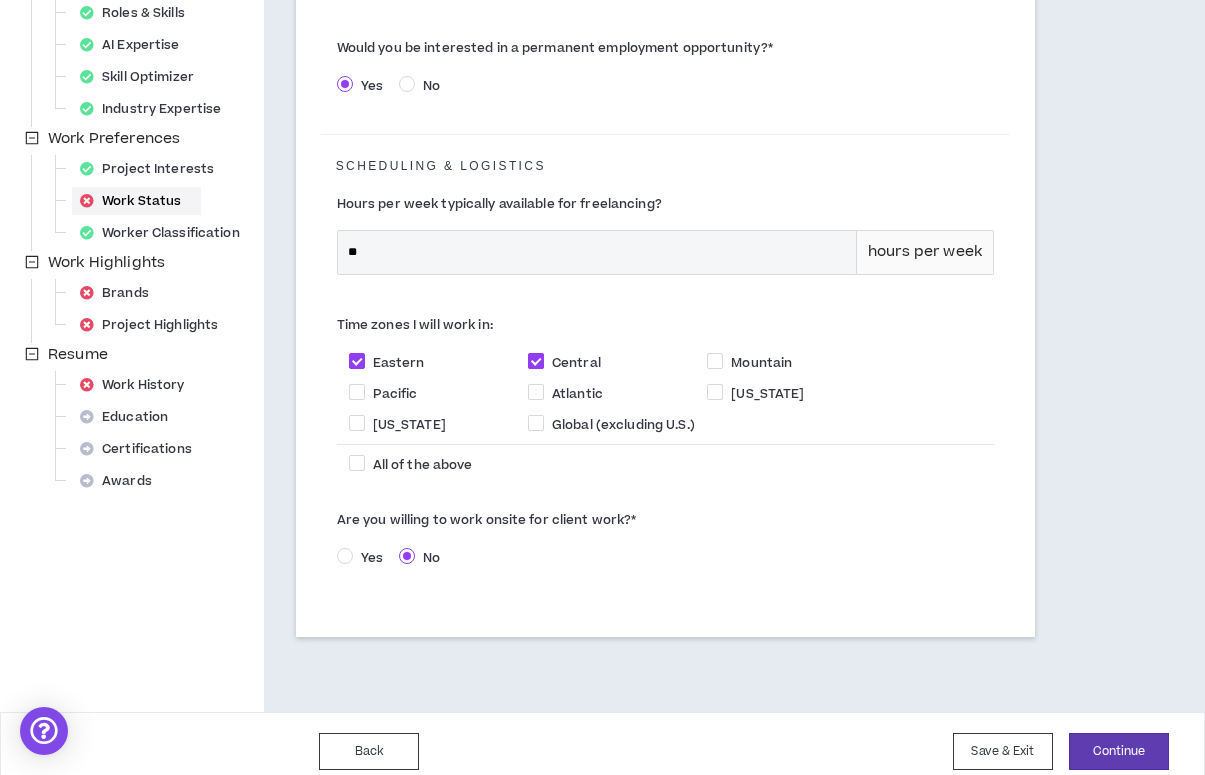 scroll, scrollTop: 493, scrollLeft: 0, axis: vertical 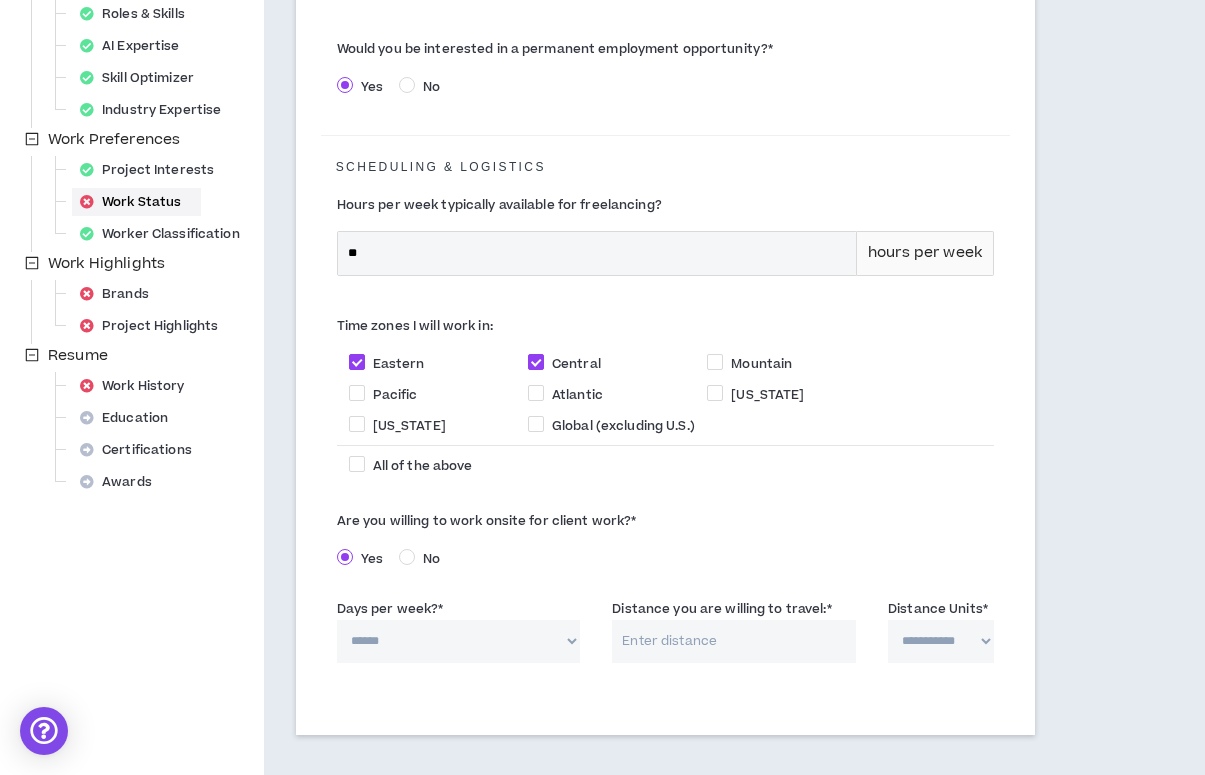 click on "****** * * * * *" at bounding box center [459, 641] 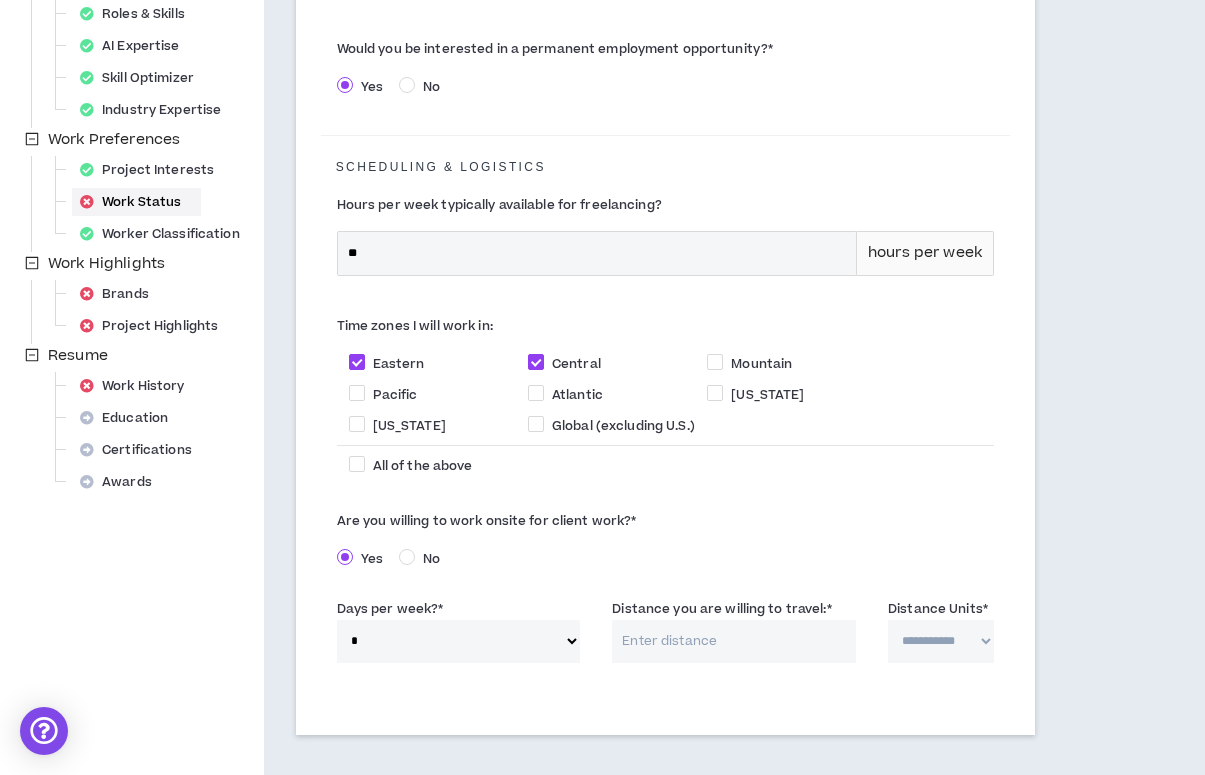 click on "Distance you are willing to travel:  *" at bounding box center [734, 641] 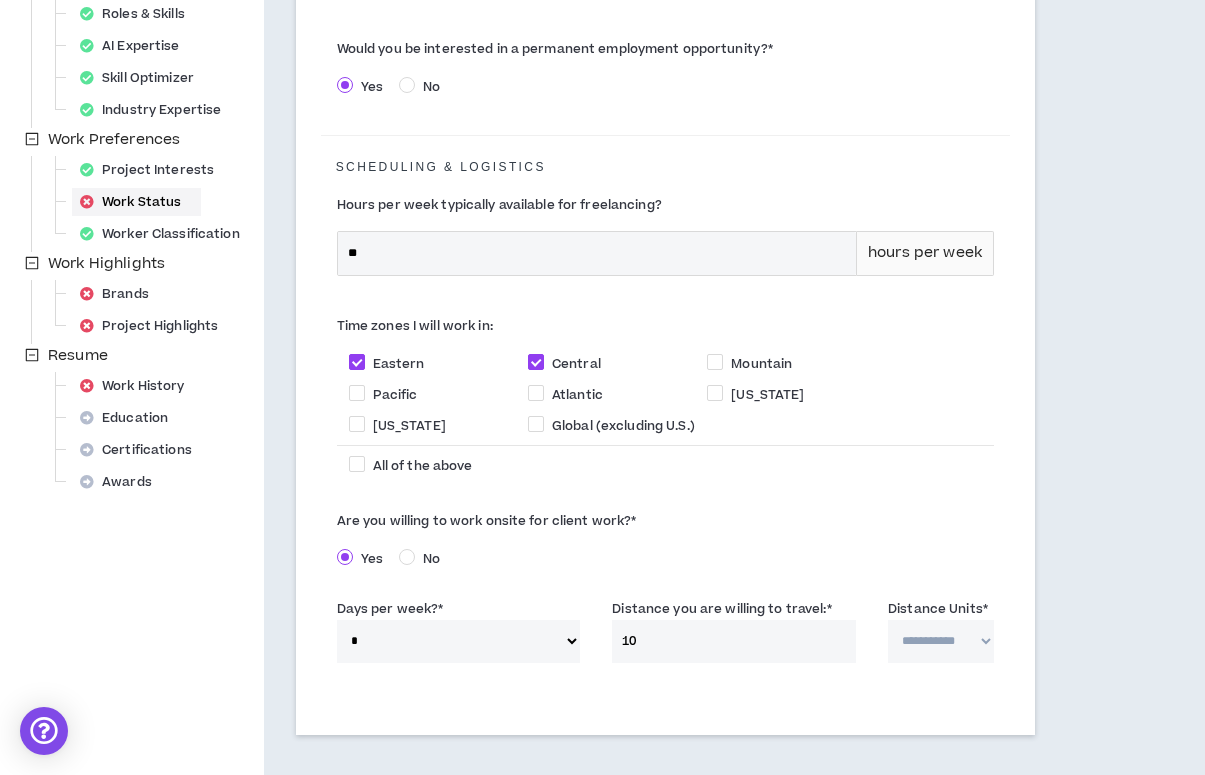 type on "10" 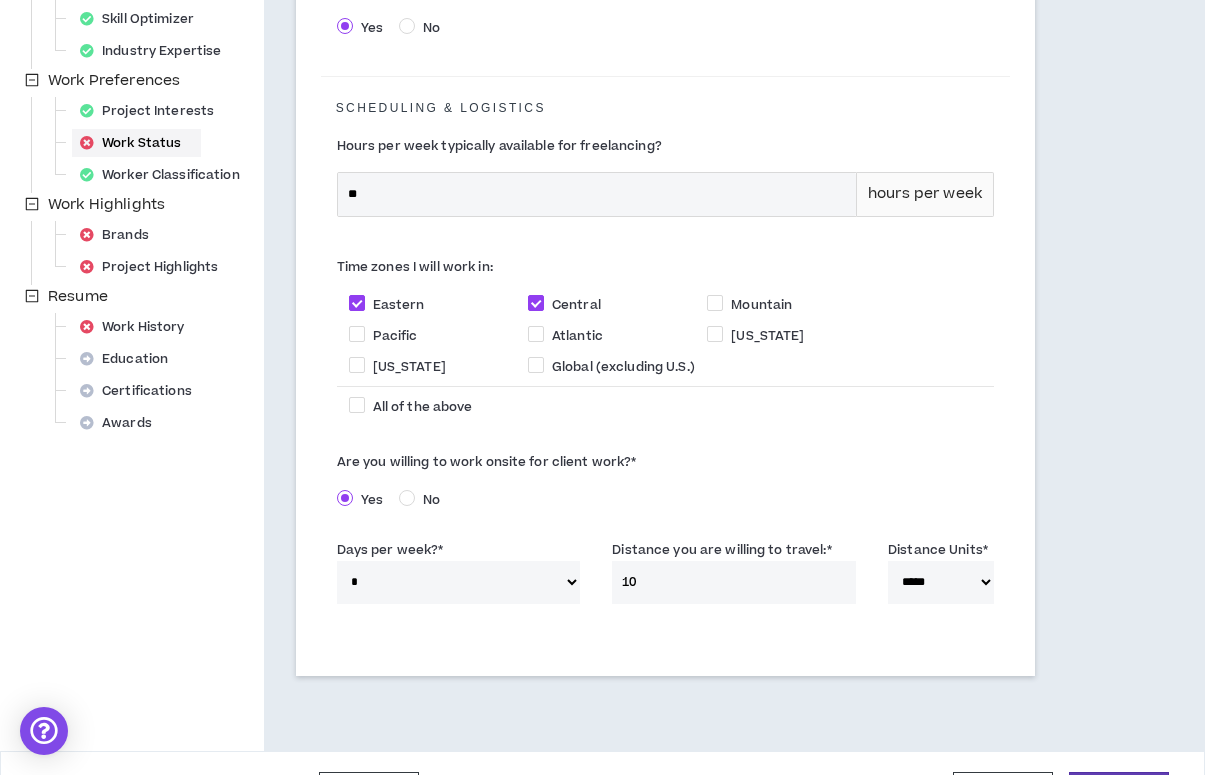 scroll, scrollTop: 592, scrollLeft: 0, axis: vertical 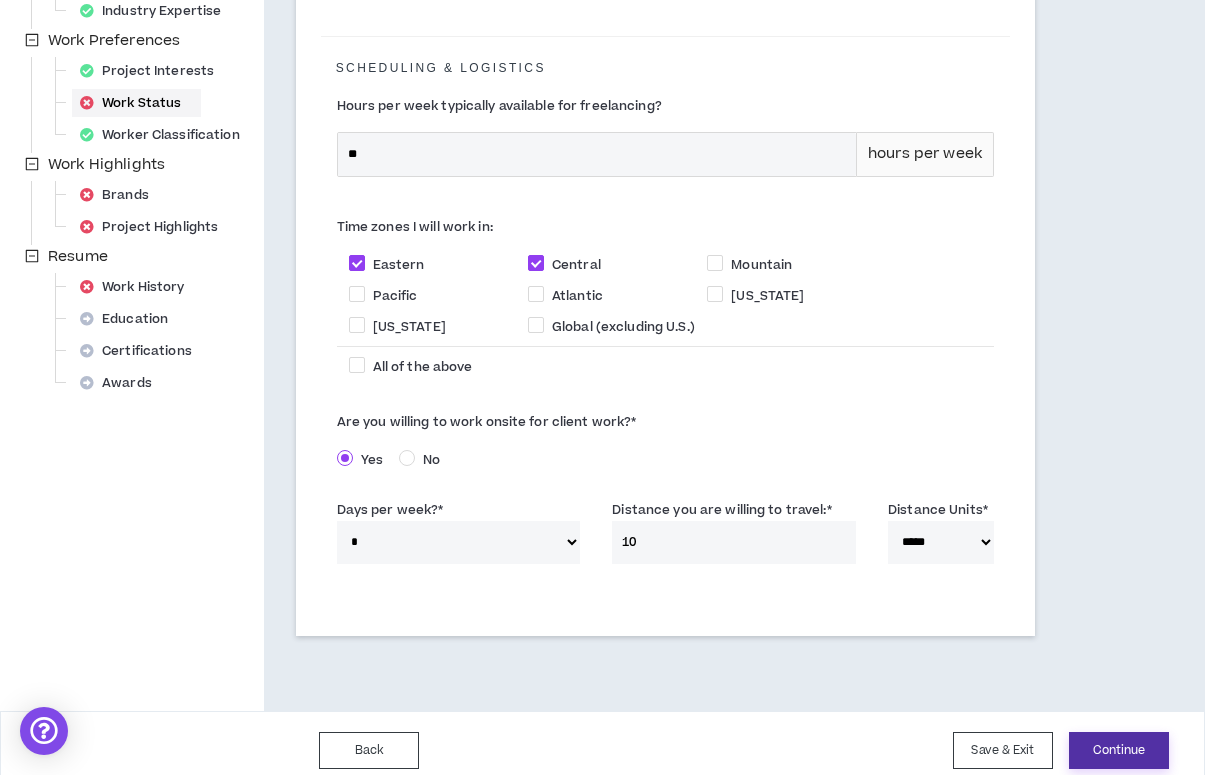 click on "Continue" at bounding box center [1119, 750] 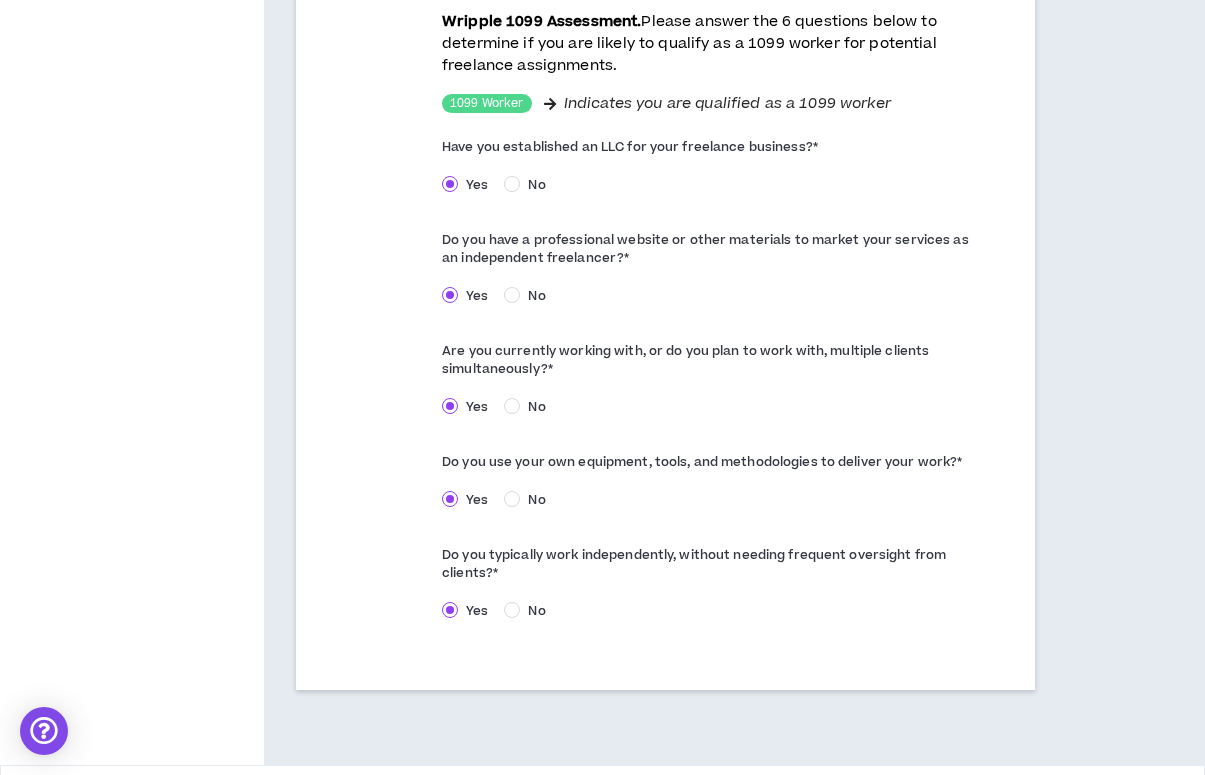 scroll, scrollTop: 1162, scrollLeft: 0, axis: vertical 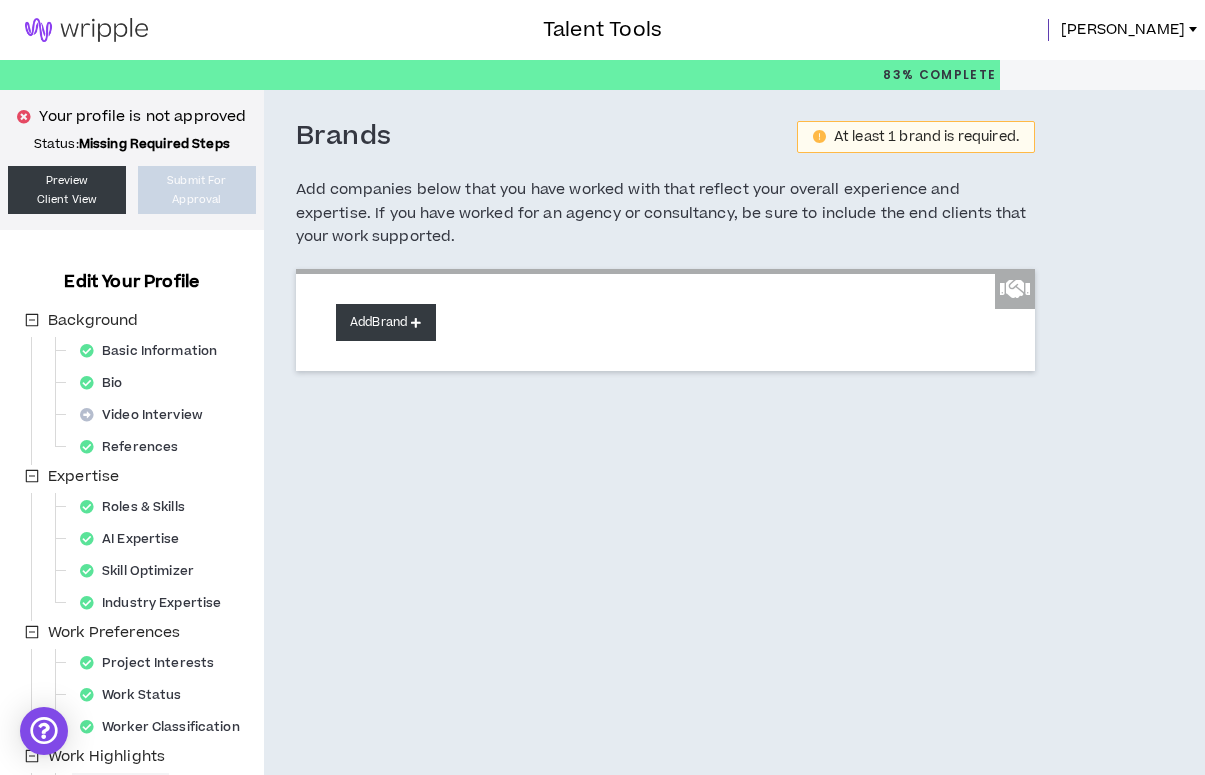 click on "Add  Brand" at bounding box center [386, 322] 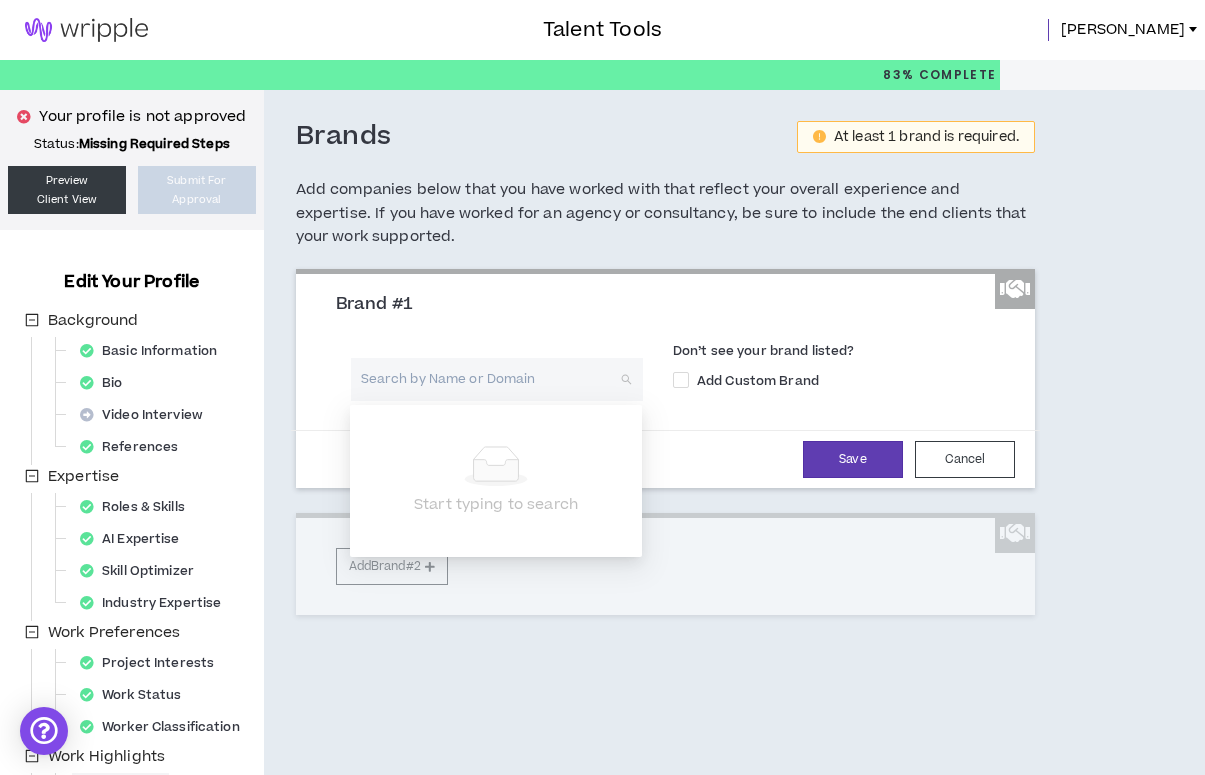click at bounding box center [490, 379] 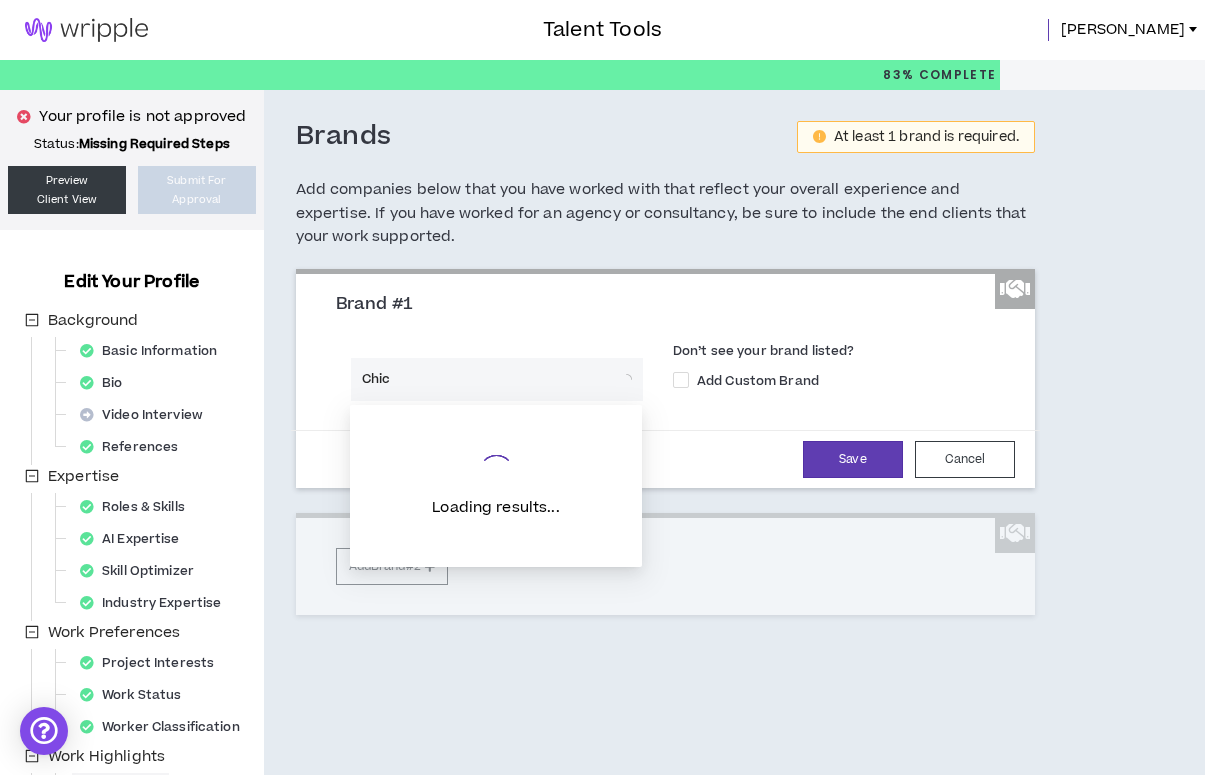 type on "[DEMOGRAPHIC_DATA]" 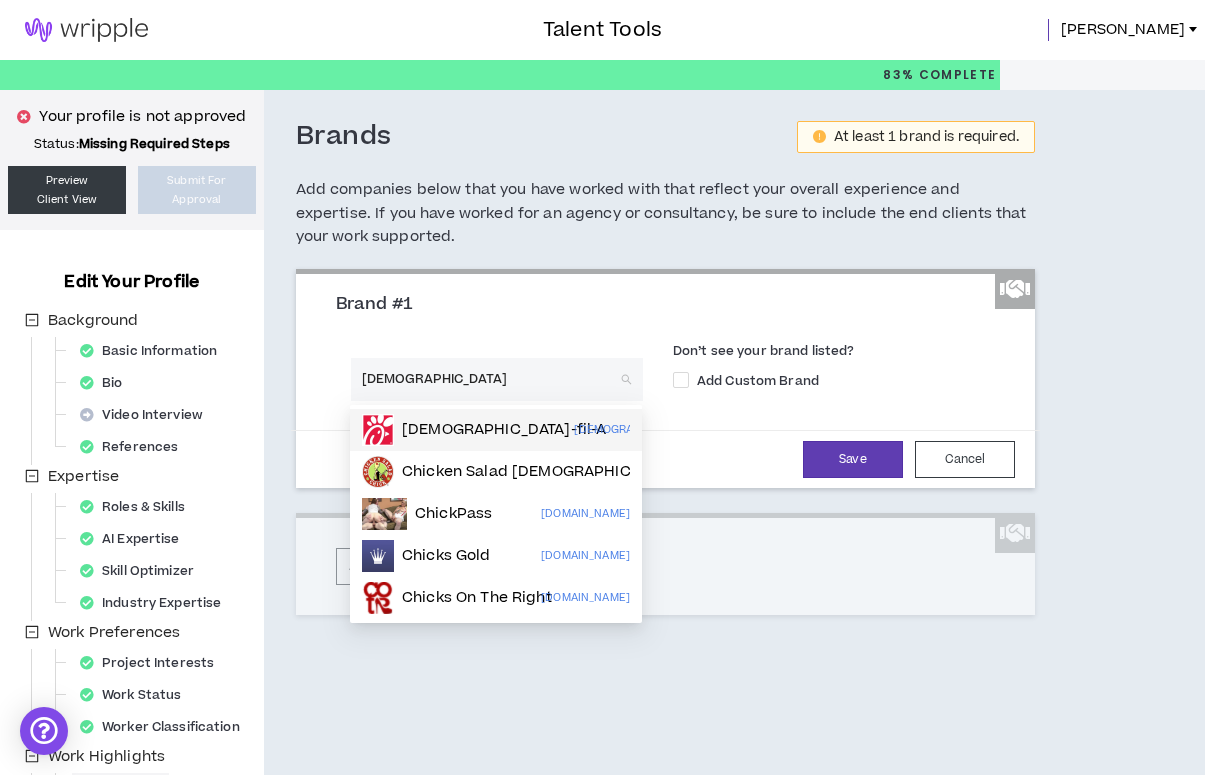 click on "[DEMOGRAPHIC_DATA]-fil-A" at bounding box center [504, 430] 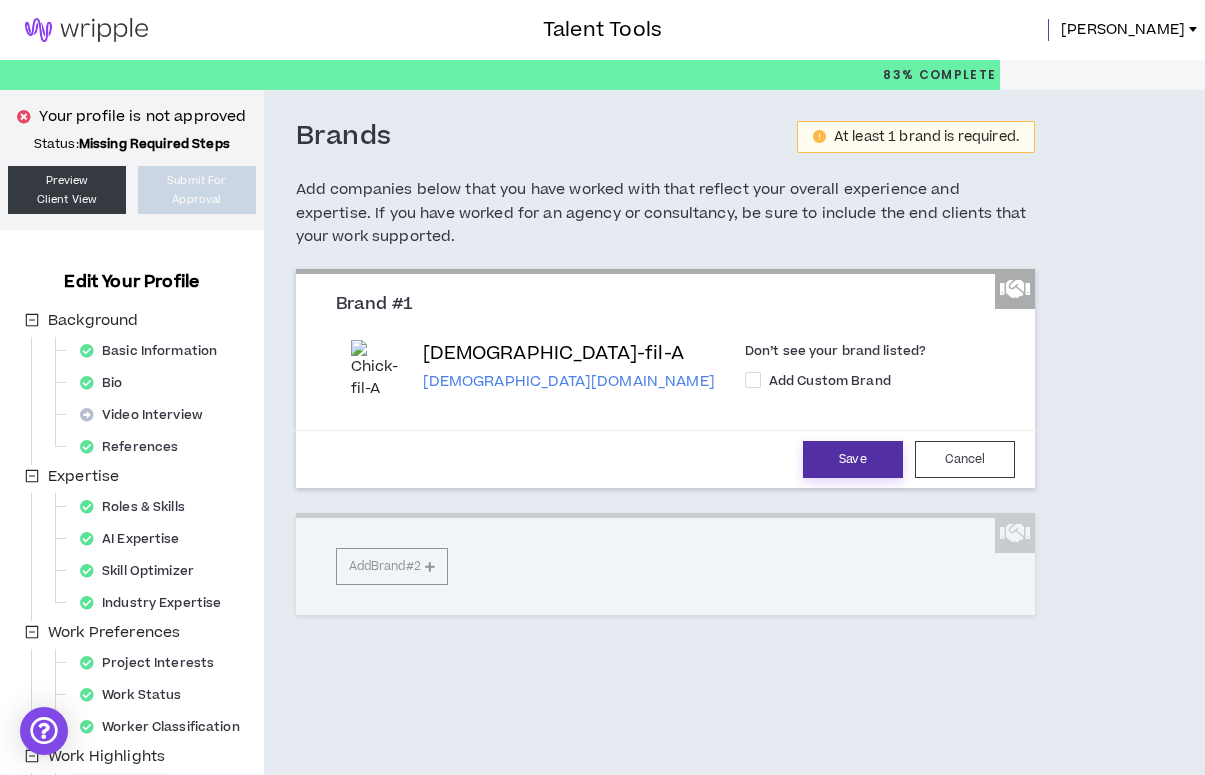 click on "Save" at bounding box center (853, 459) 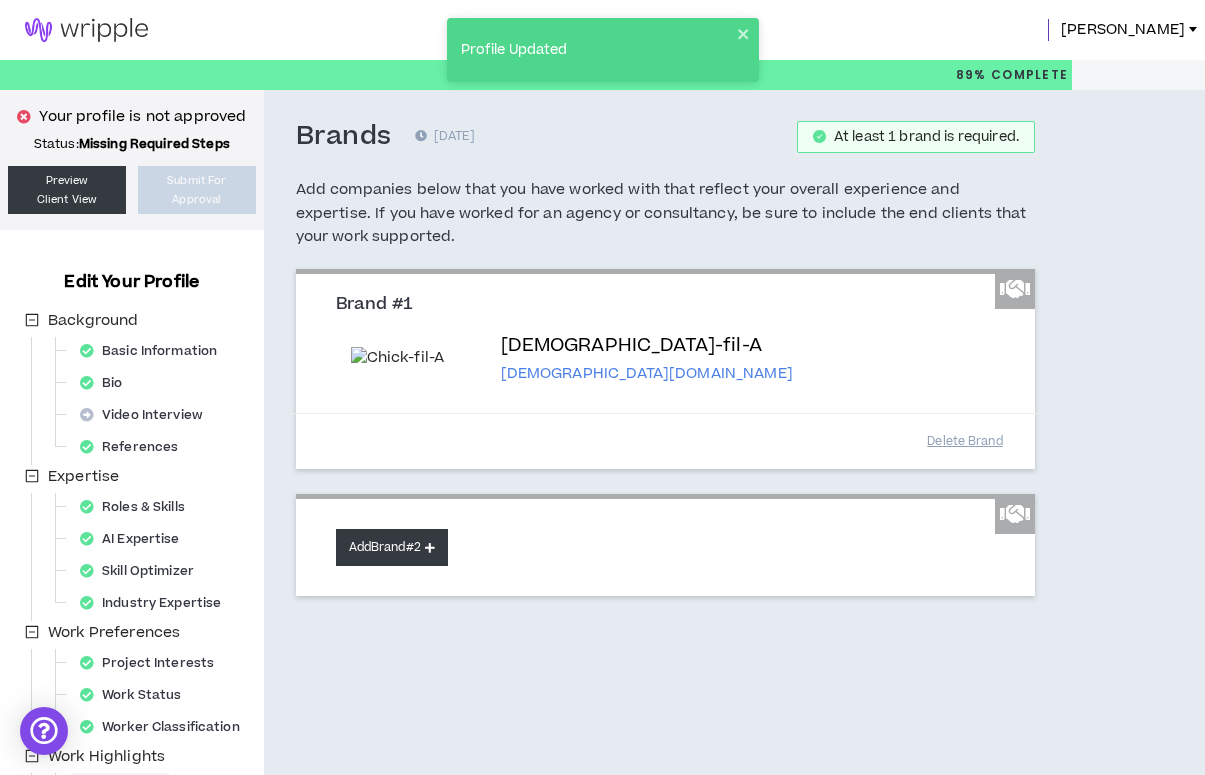 click on "Add  Brand  #2" at bounding box center (392, 547) 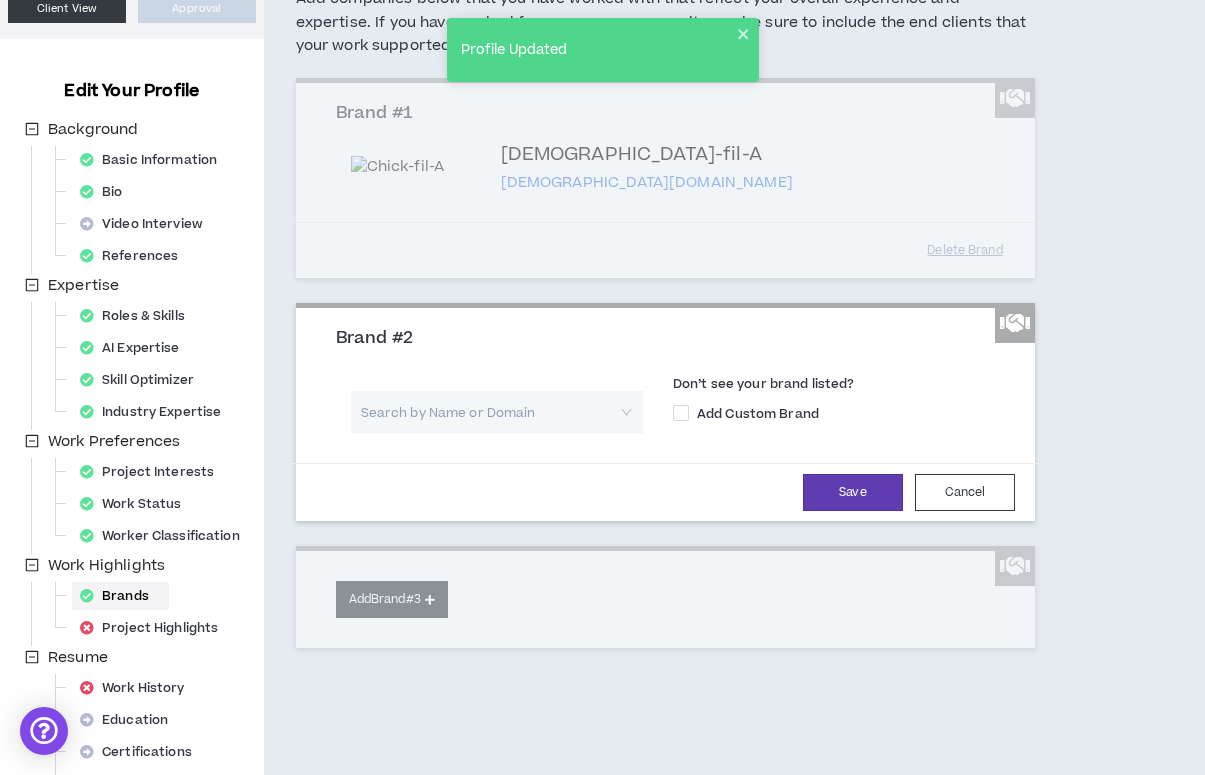 scroll, scrollTop: 316, scrollLeft: 0, axis: vertical 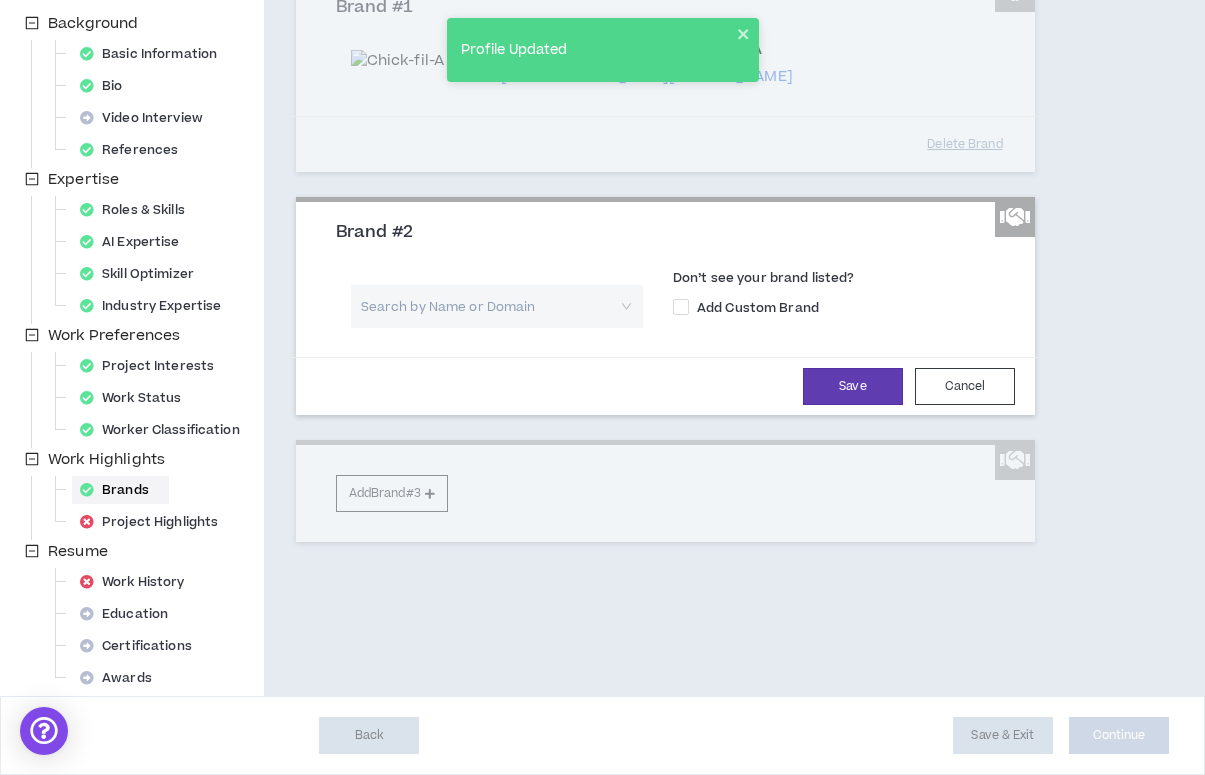 click at bounding box center (490, 306) 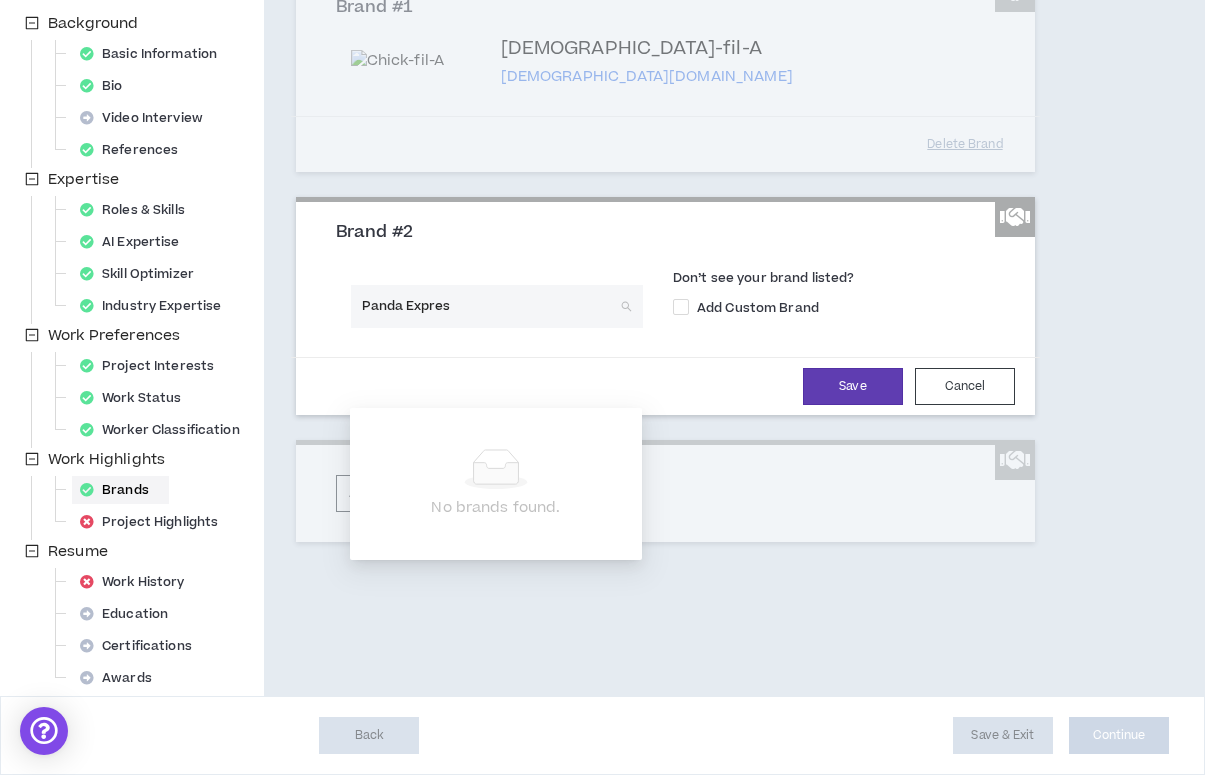 type on "Panda Express" 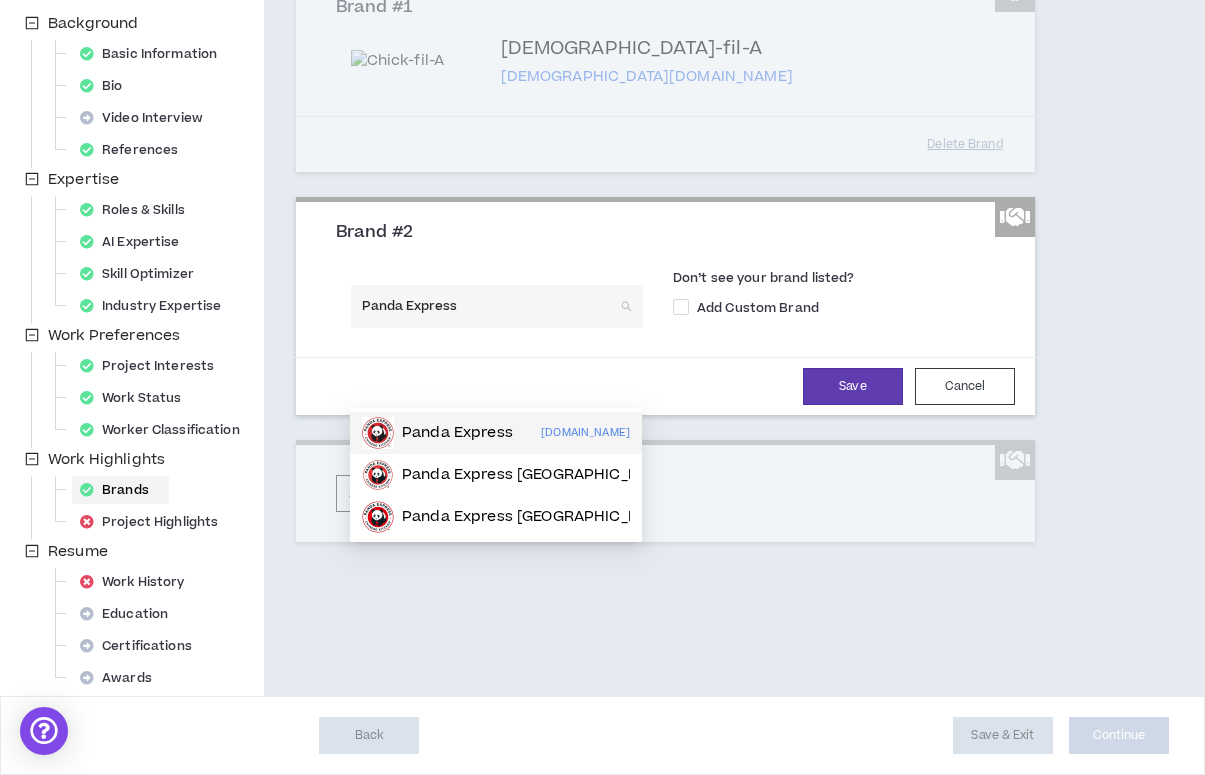 click on "Panda Express" at bounding box center (457, 433) 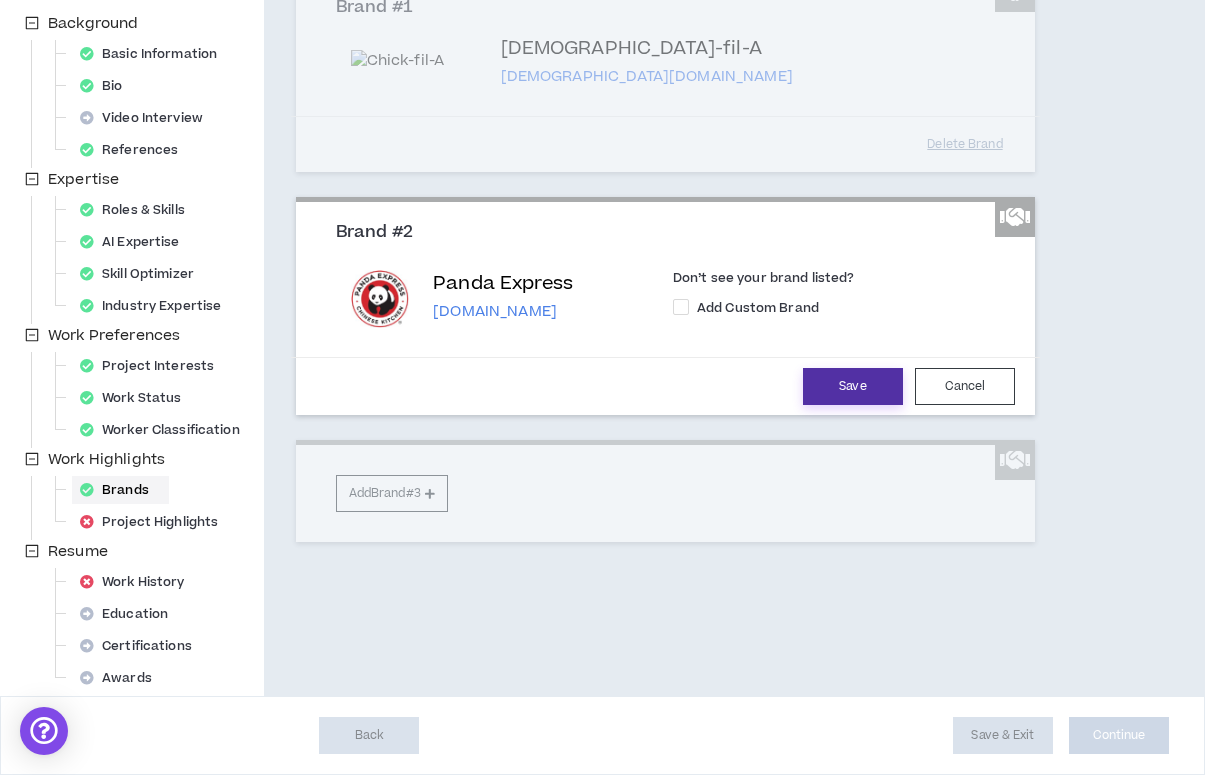 click on "Save" at bounding box center [853, 386] 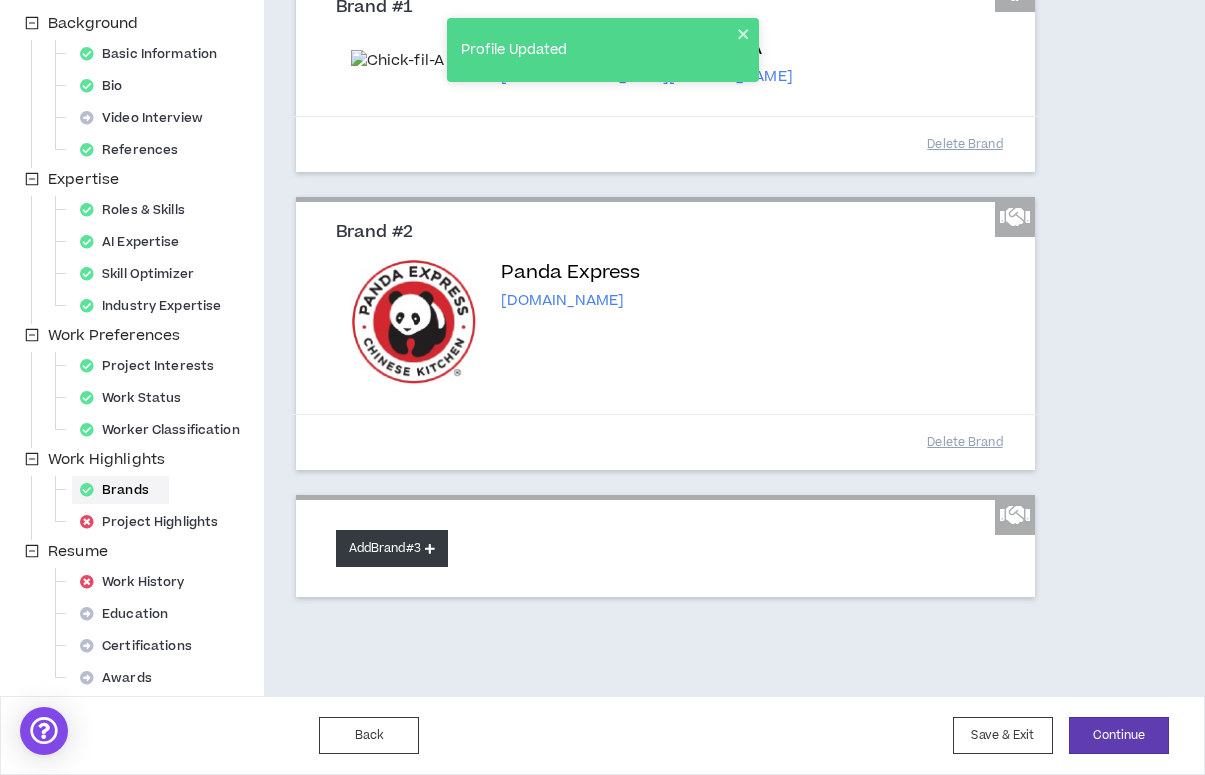 click on "Add  Brand  #3" at bounding box center (392, 548) 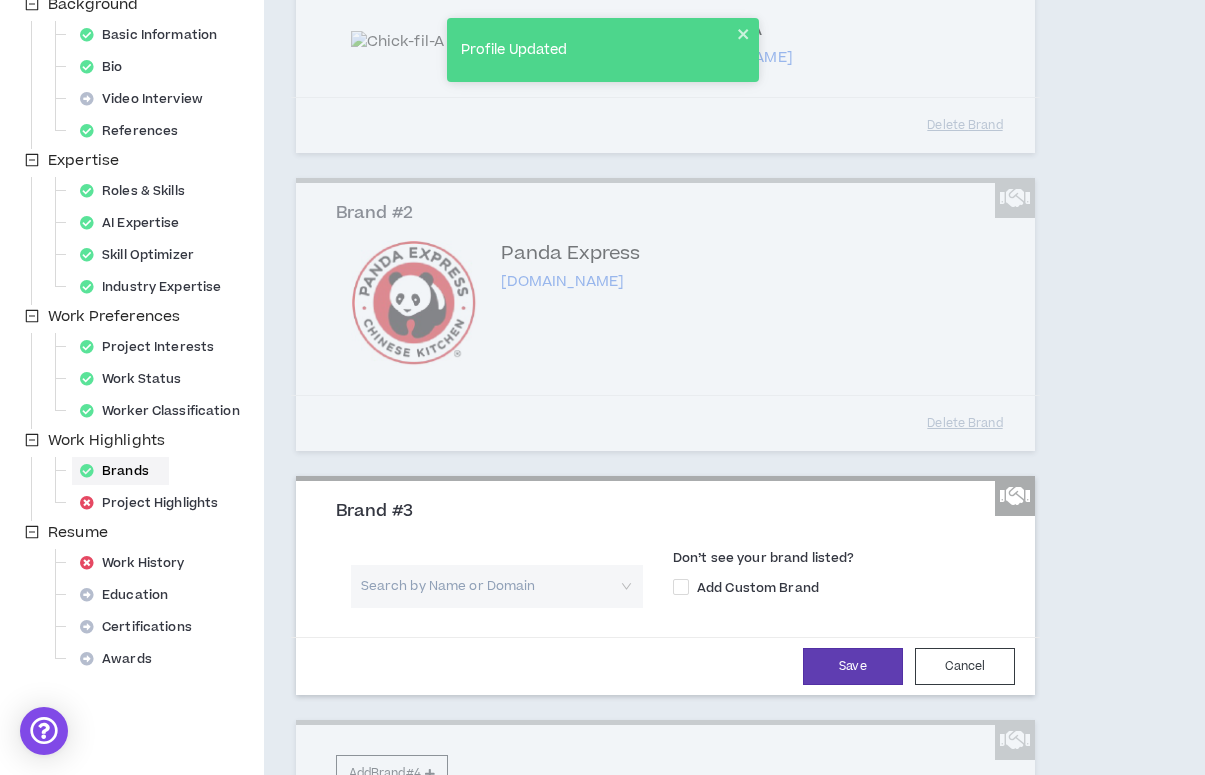 click at bounding box center [490, 586] 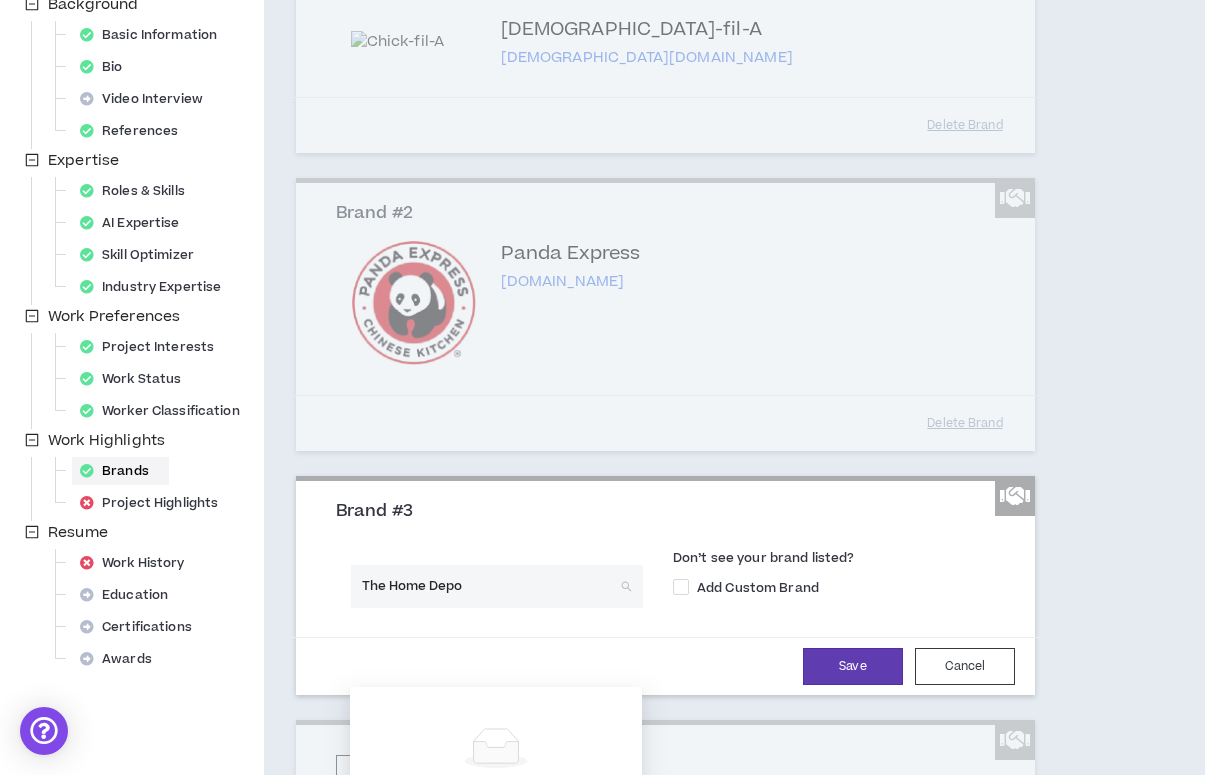 type on "The Home Depot" 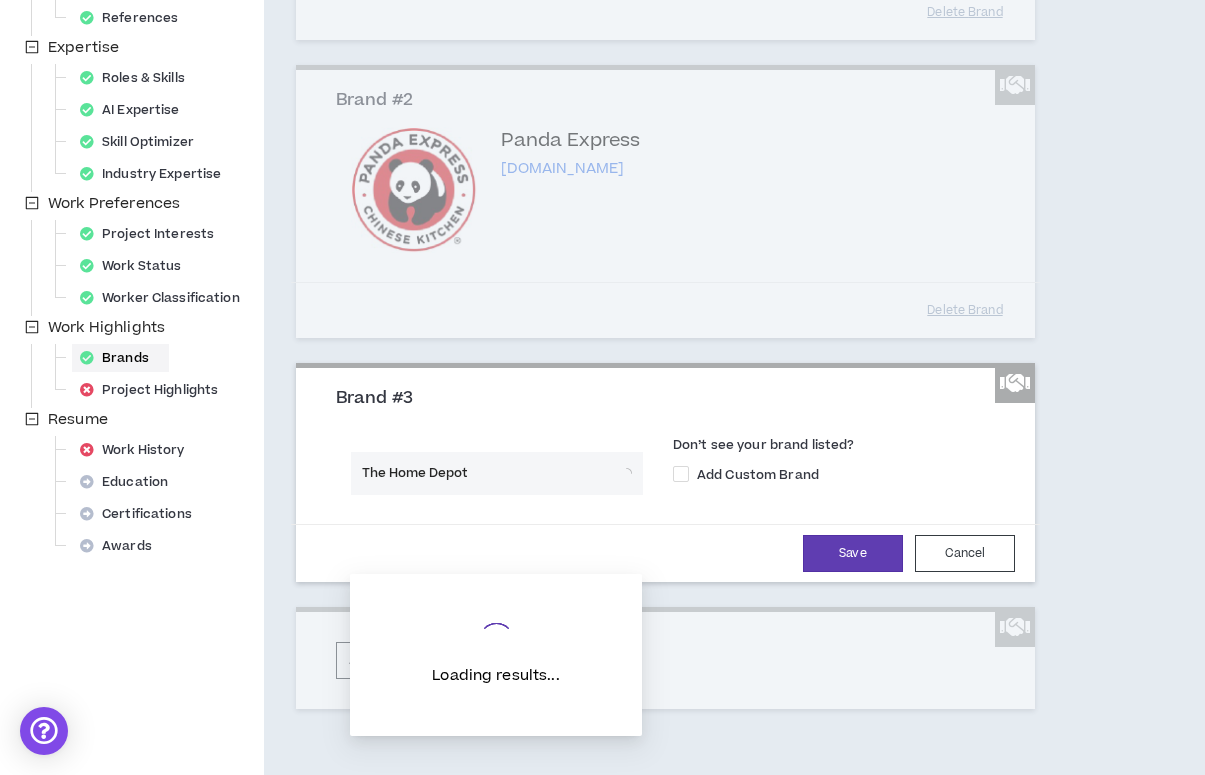 scroll, scrollTop: 439, scrollLeft: 0, axis: vertical 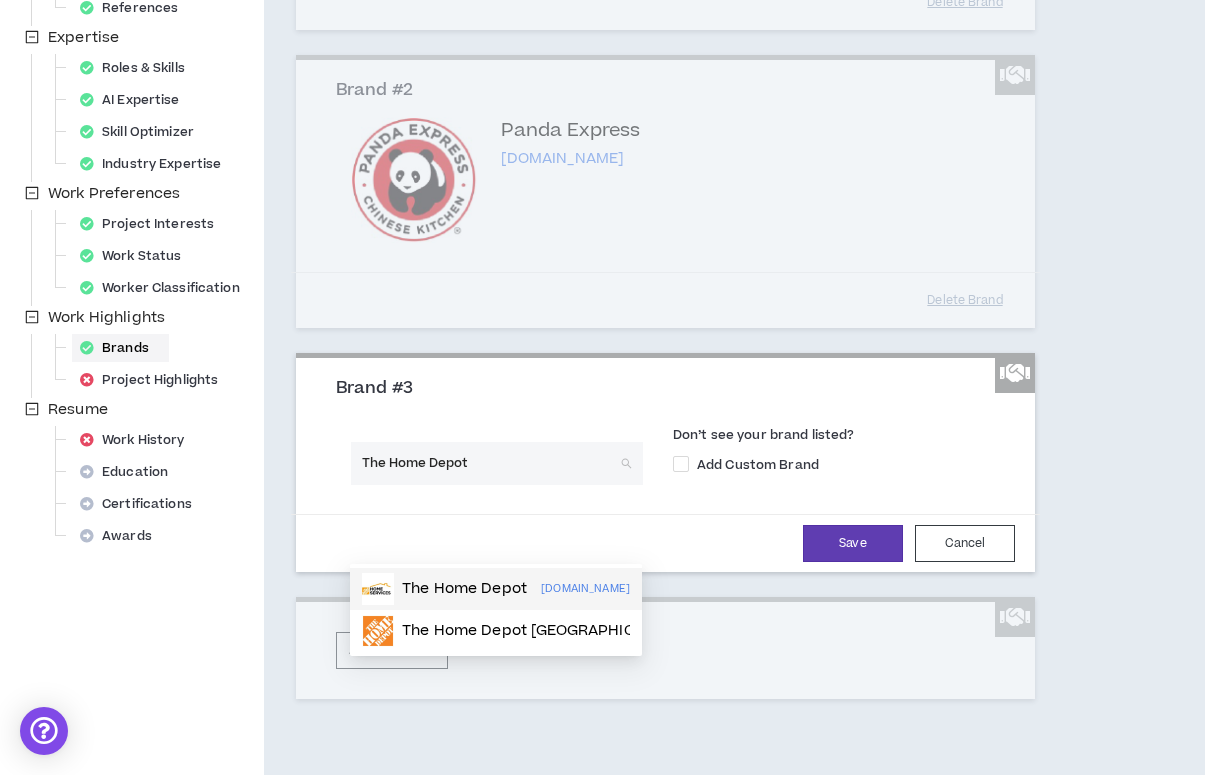 click on "The Home Depot" at bounding box center (464, 589) 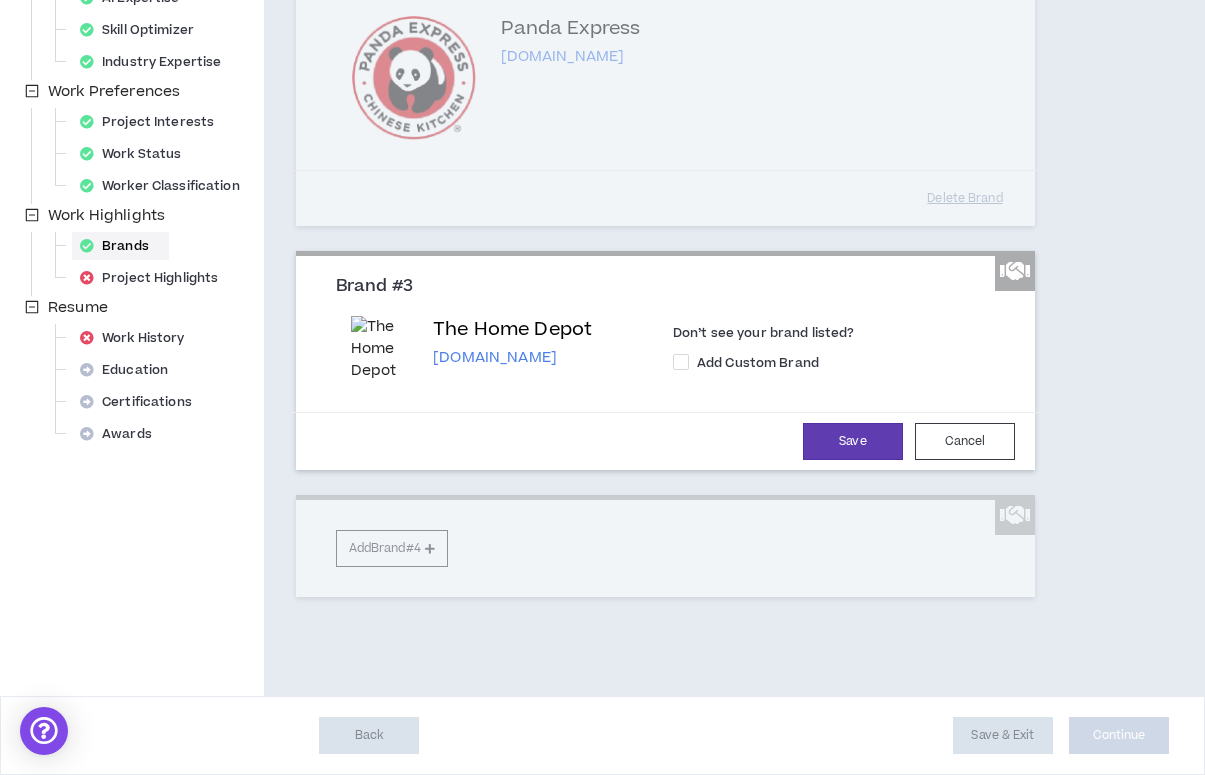 scroll, scrollTop: 553, scrollLeft: 0, axis: vertical 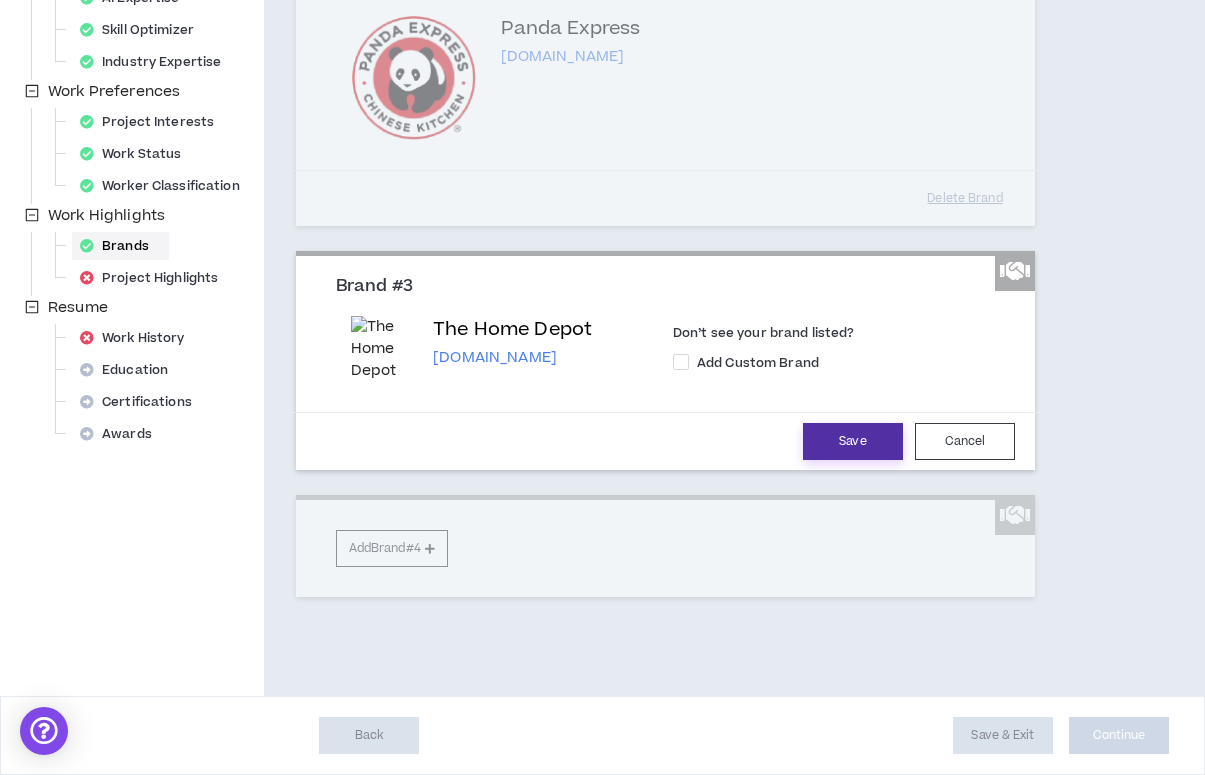 click on "Save" at bounding box center [853, 441] 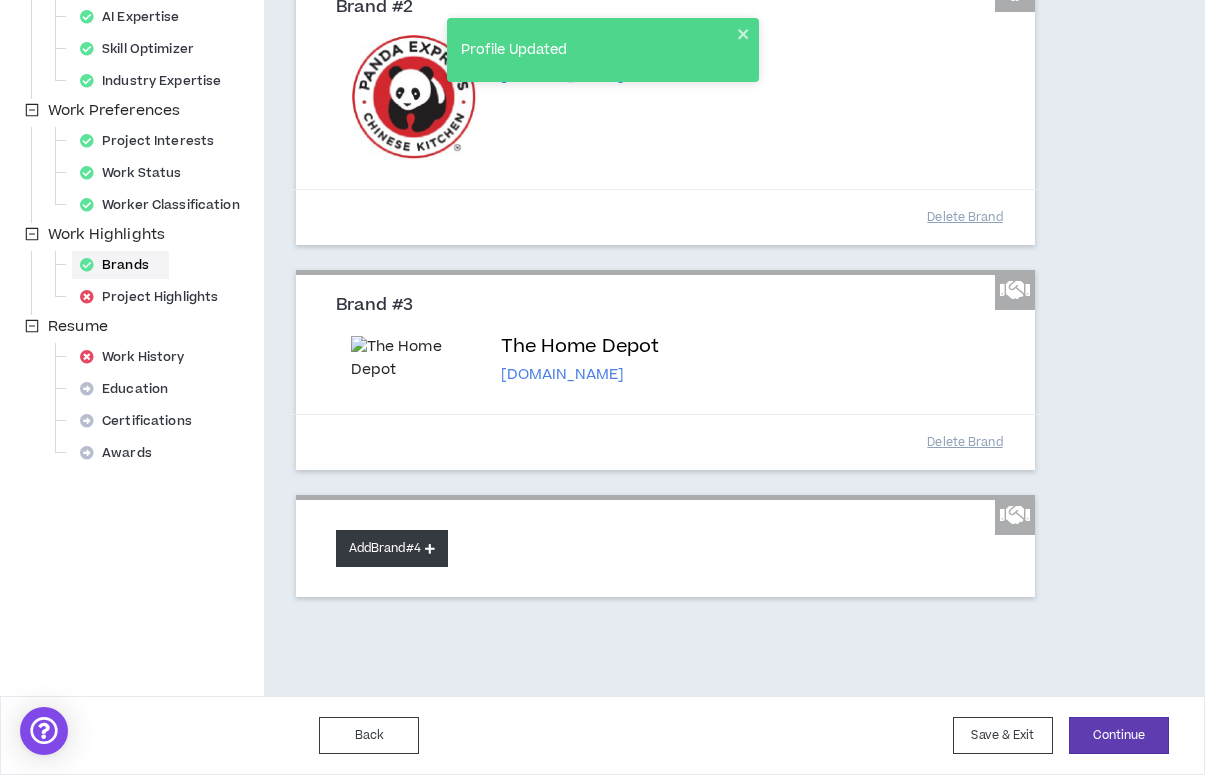 click on "Add  Brand  #4" at bounding box center (392, 548) 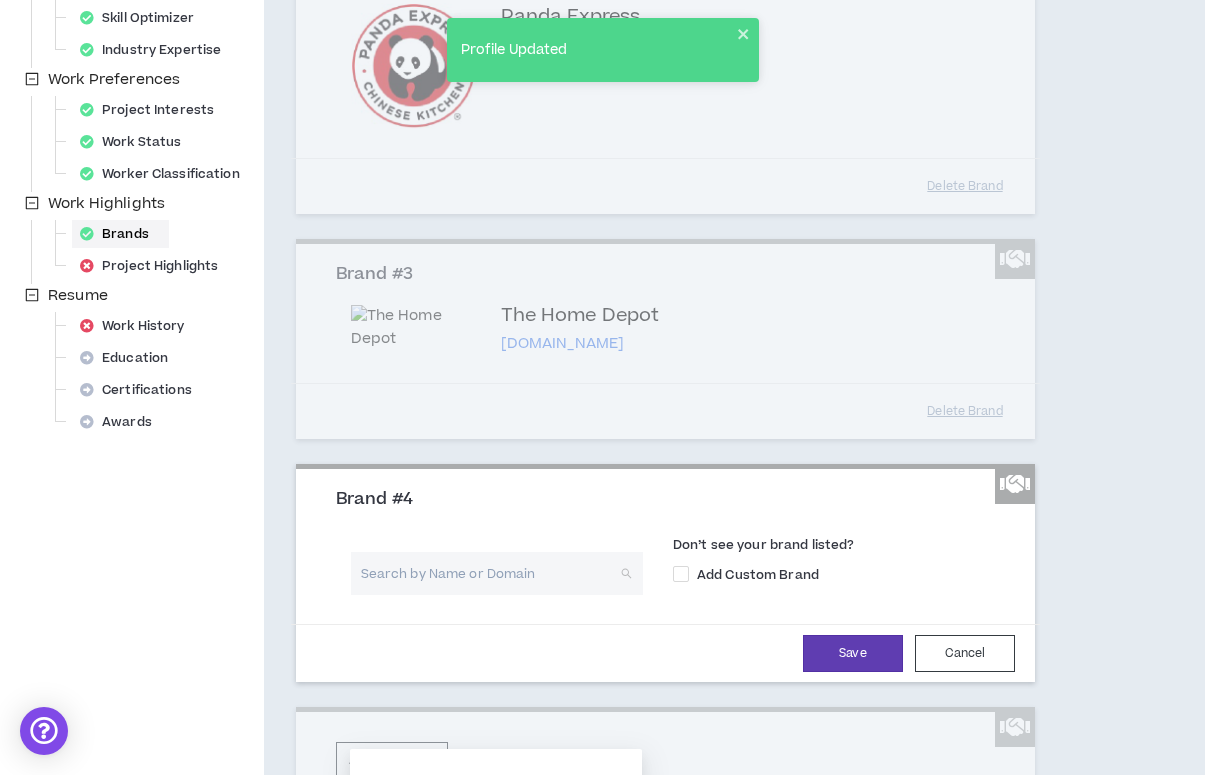 click at bounding box center (490, 573) 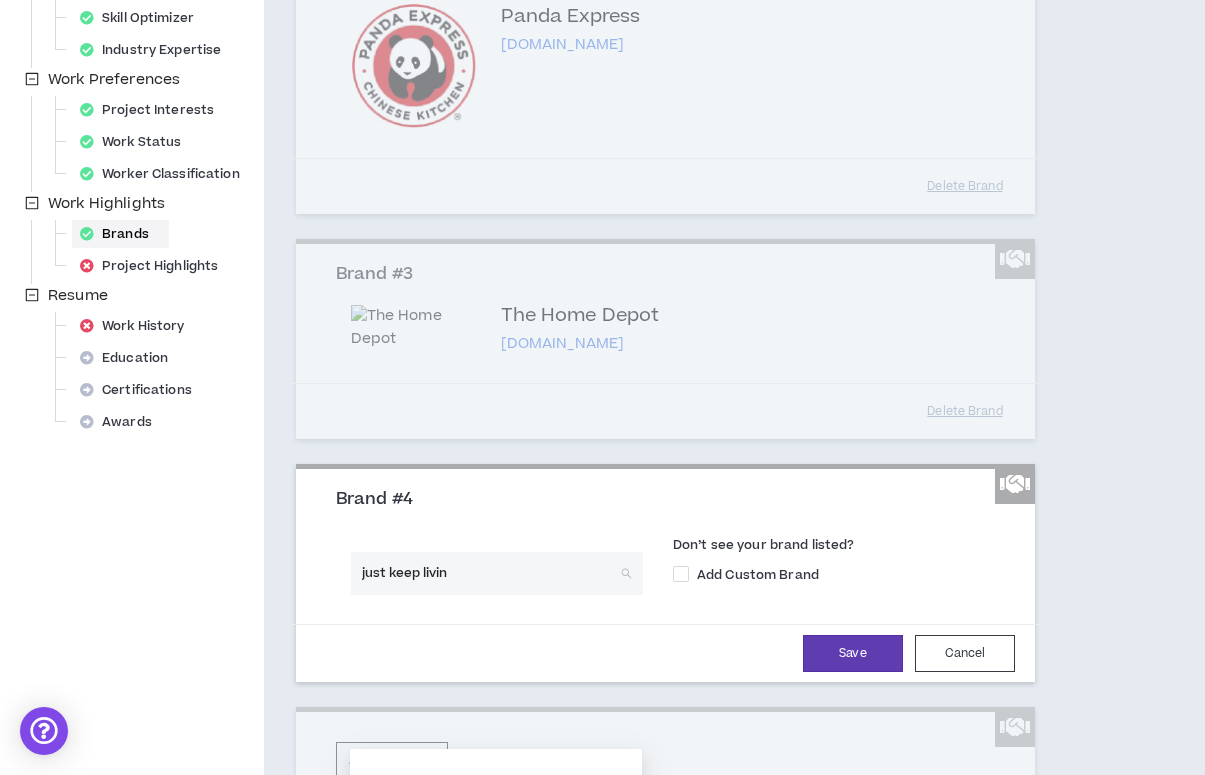 type on "just keep livin" 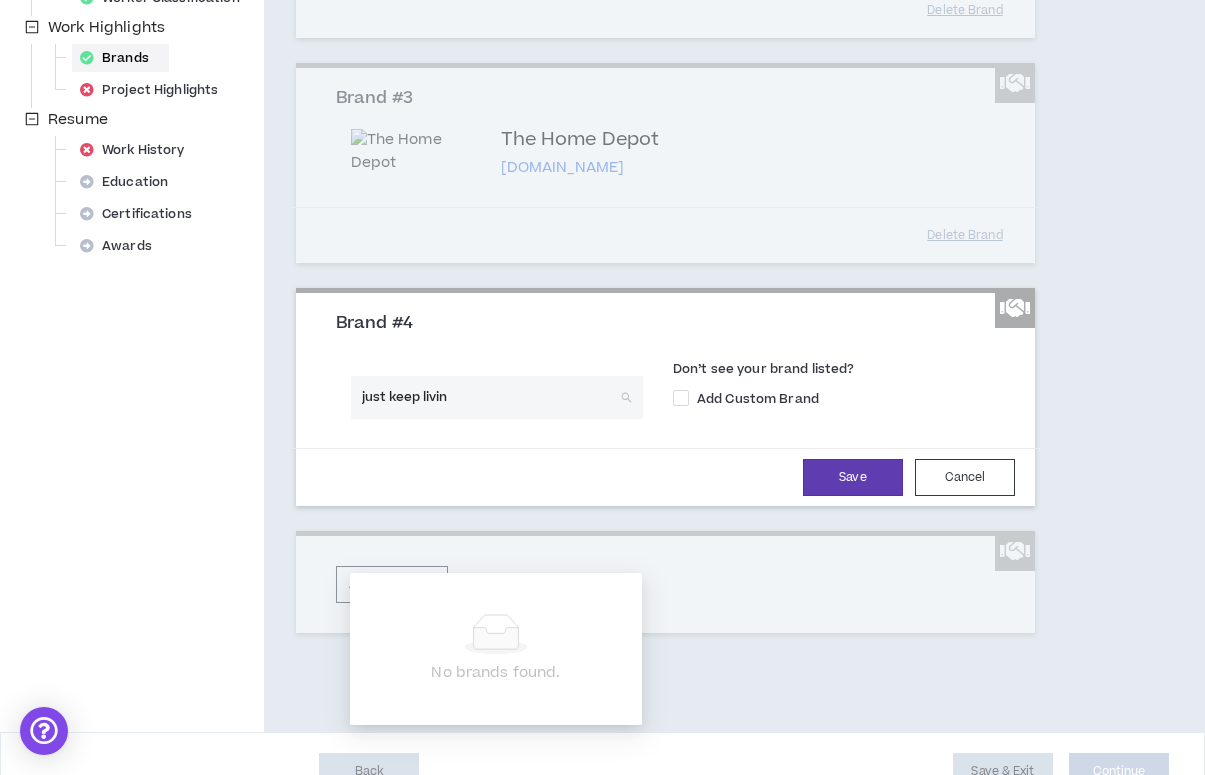 scroll, scrollTop: 744, scrollLeft: 0, axis: vertical 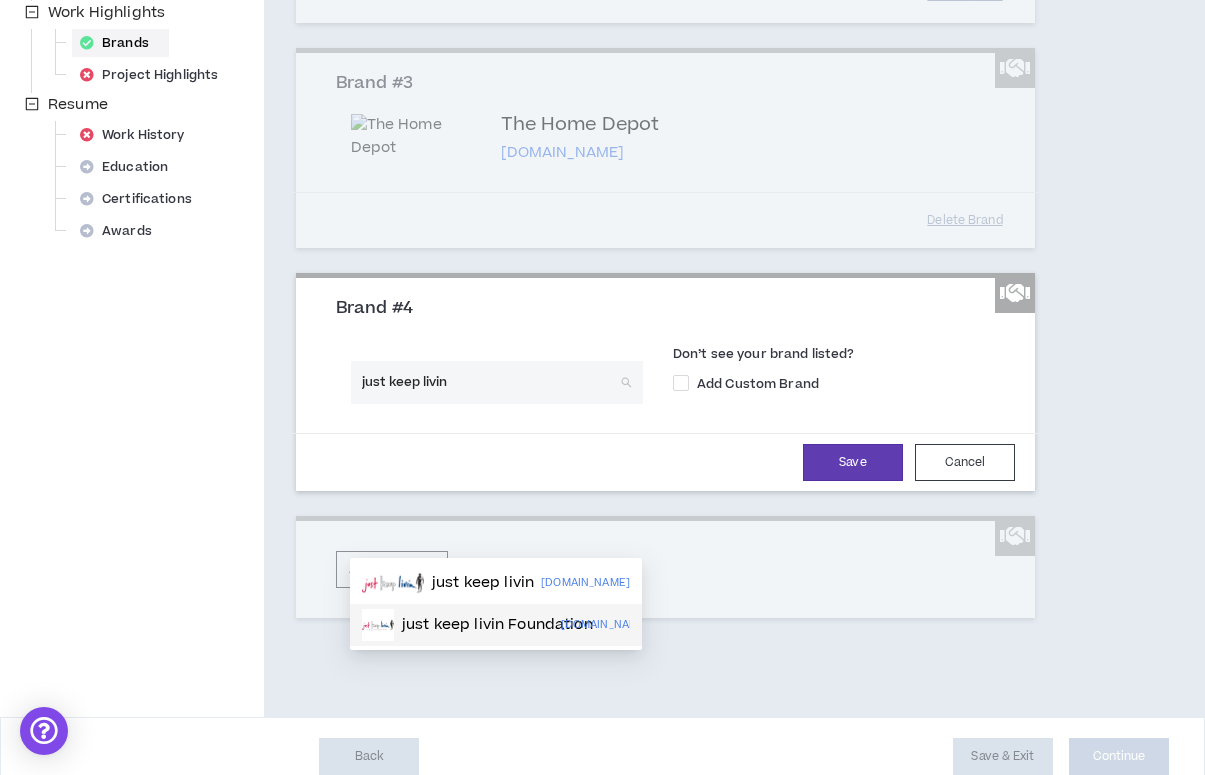 click on "just keep livin Foundation" at bounding box center [497, 625] 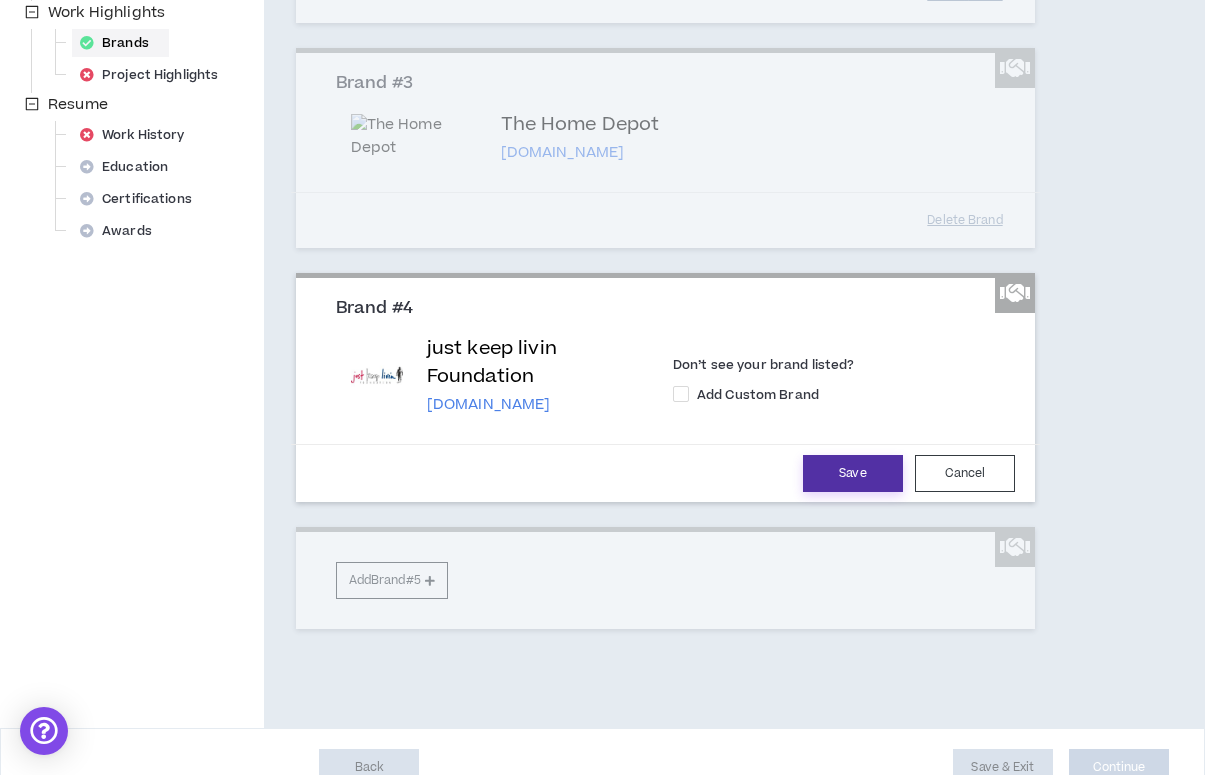 click on "Save" at bounding box center [853, 473] 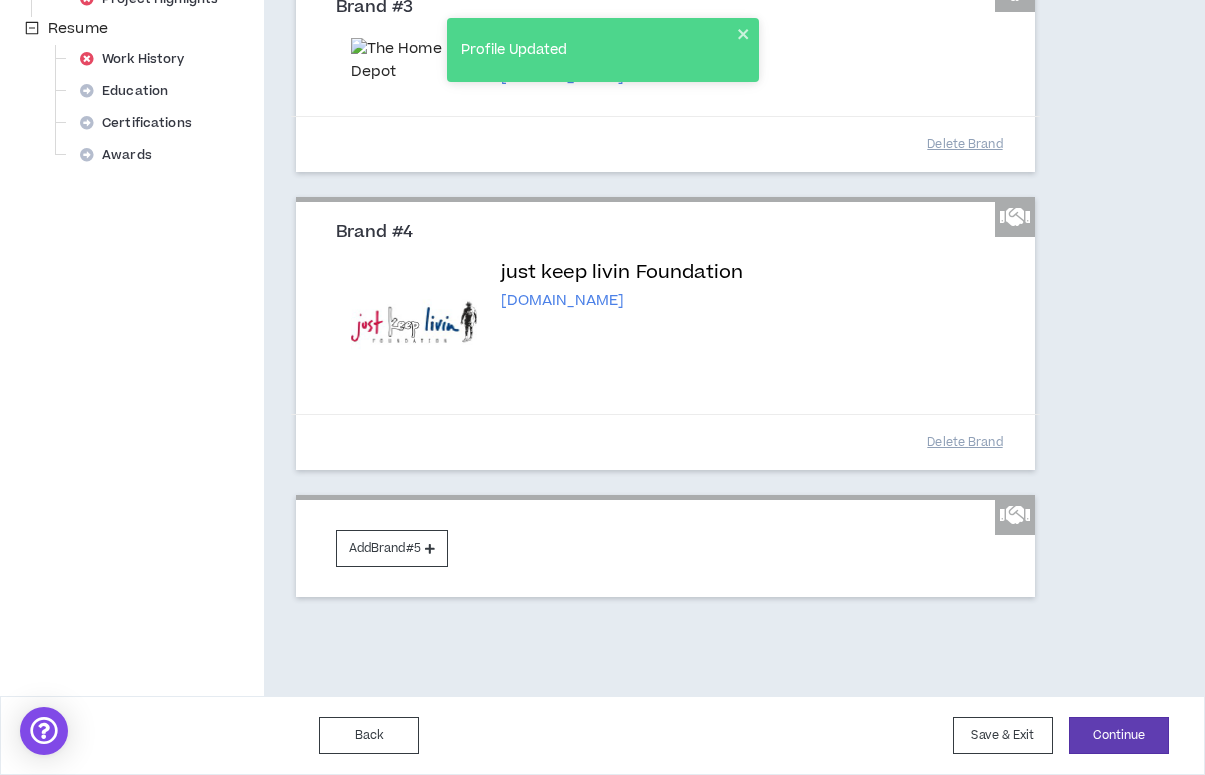scroll, scrollTop: 968, scrollLeft: 0, axis: vertical 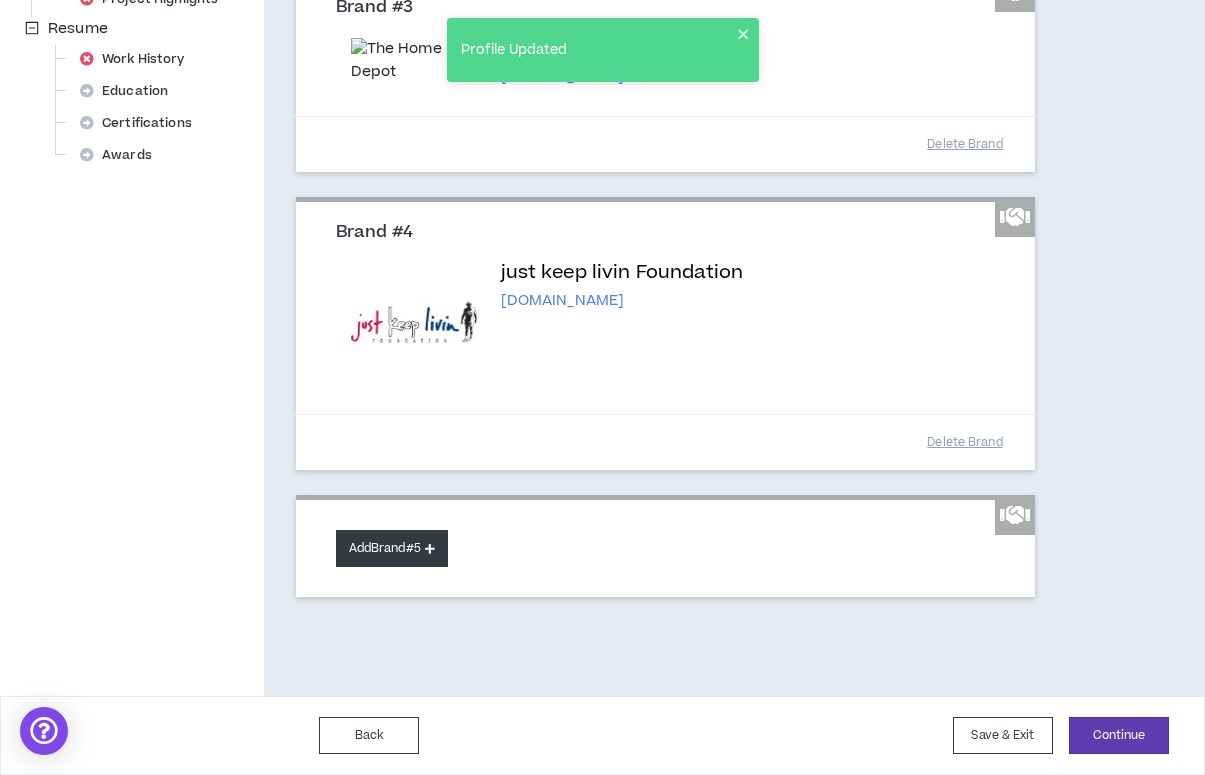 click on "Add  Brand  #5" at bounding box center (392, 548) 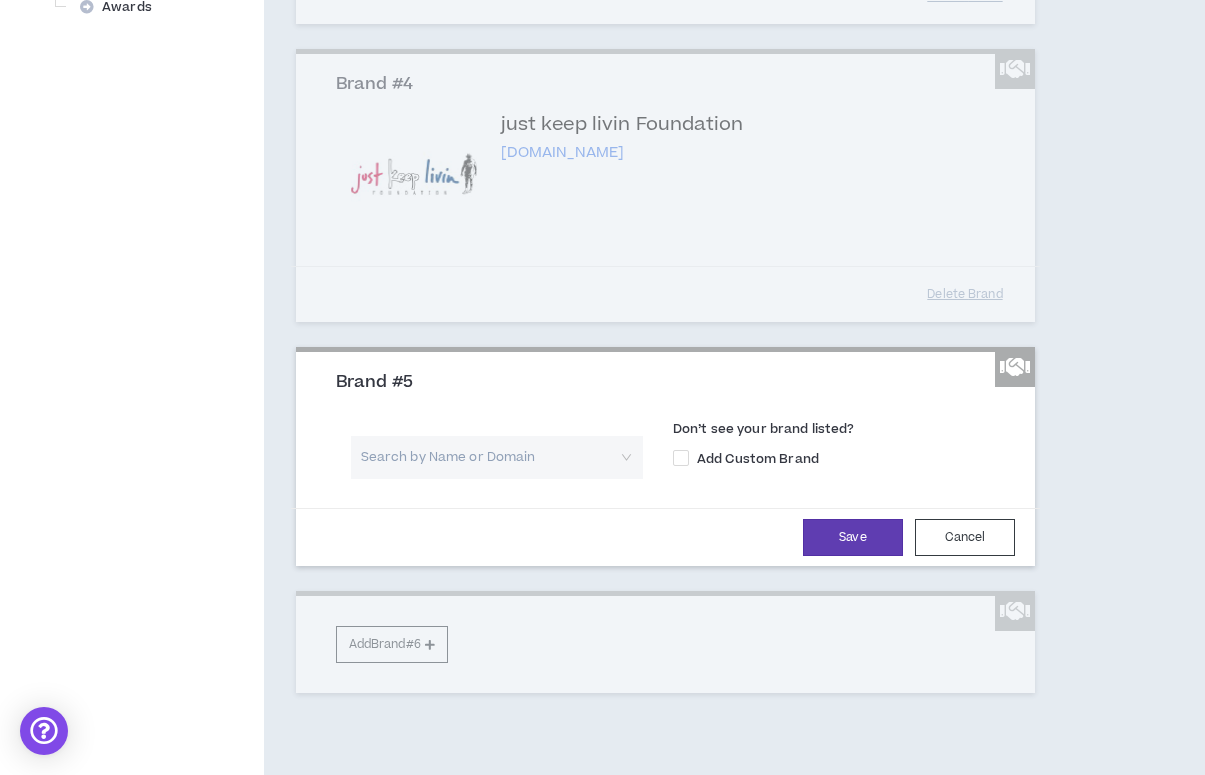 click at bounding box center (490, 457) 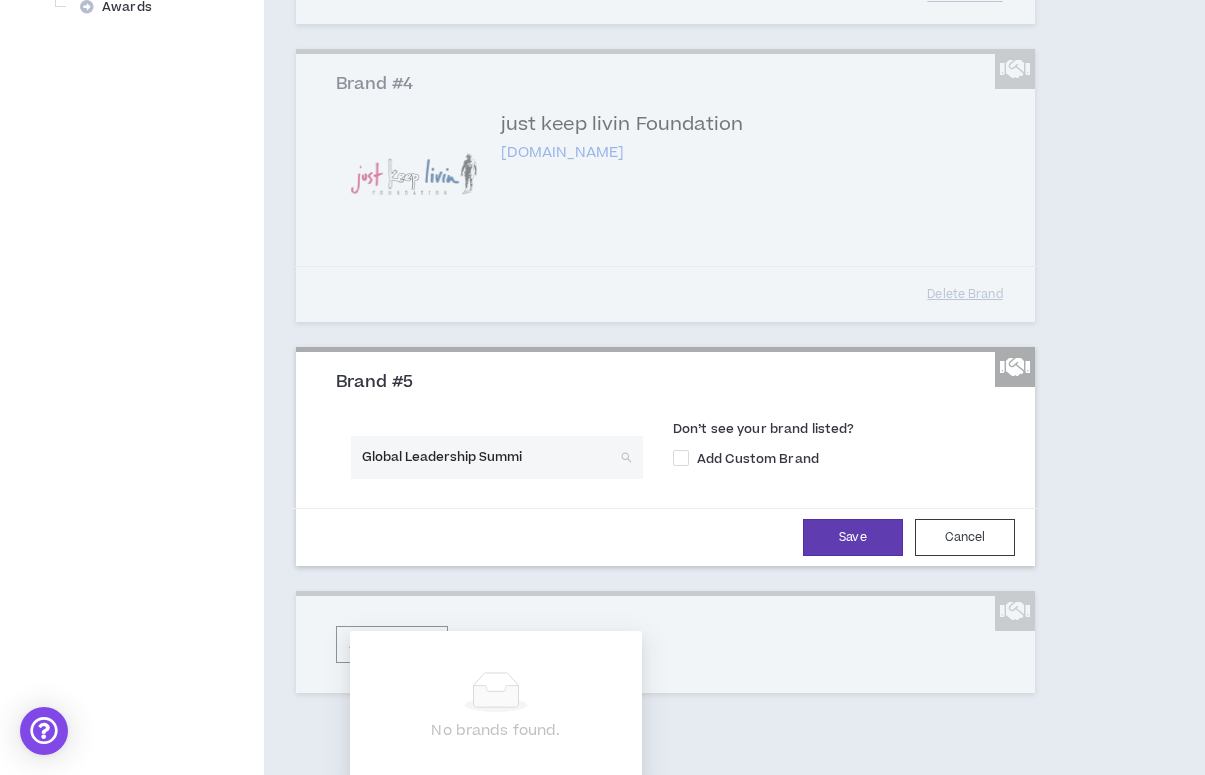 type on "Global Leadership Summit" 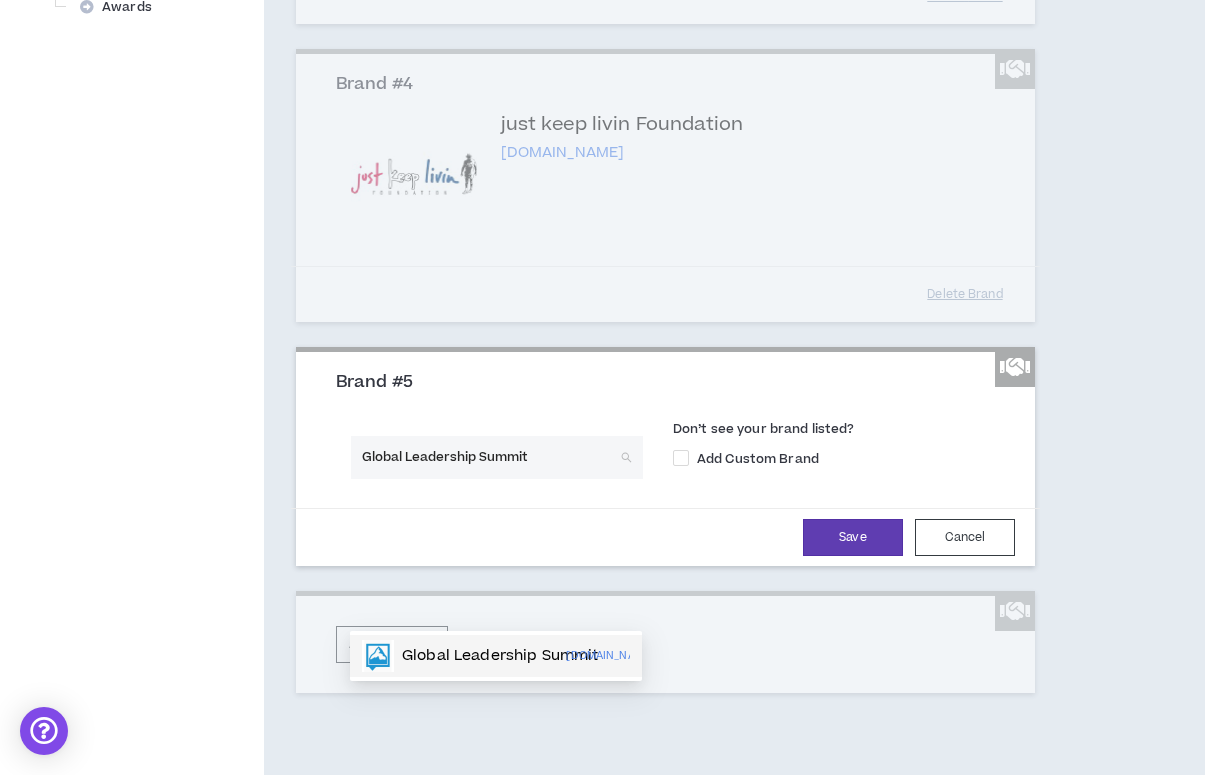 click on "Global Leadership Summit" at bounding box center [500, 656] 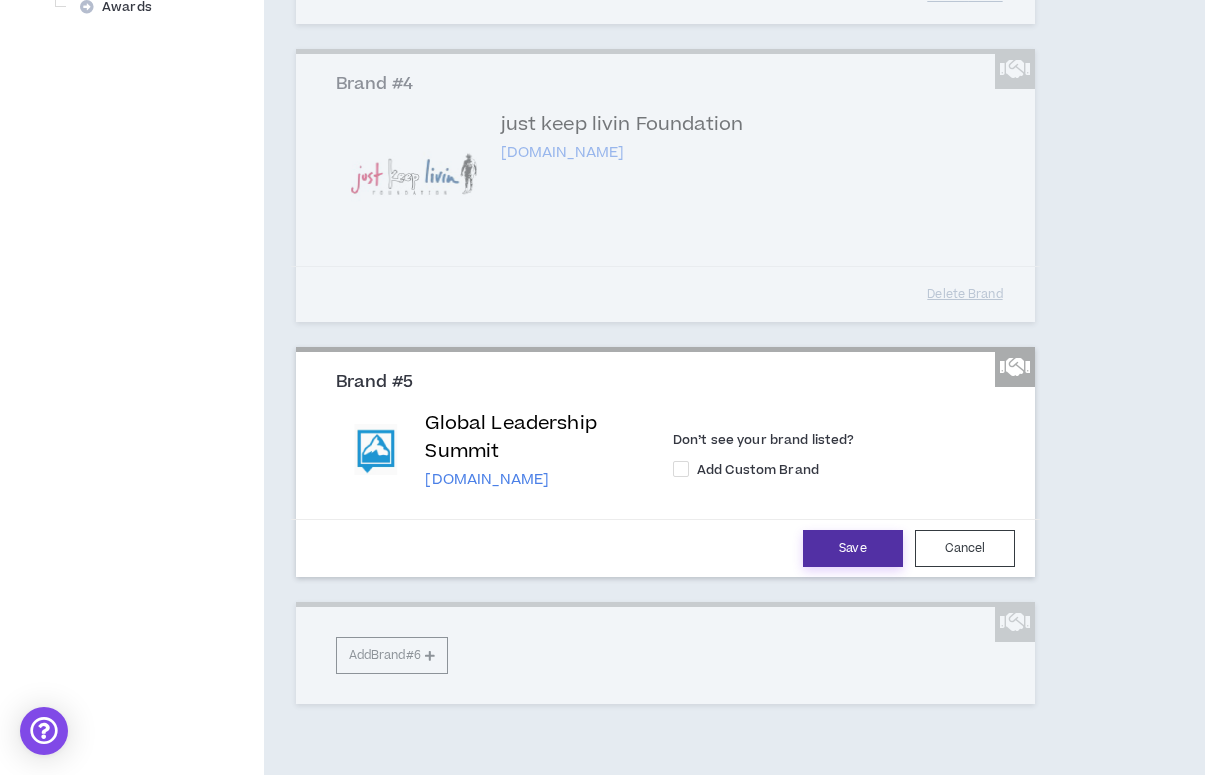 click on "Save" at bounding box center [853, 548] 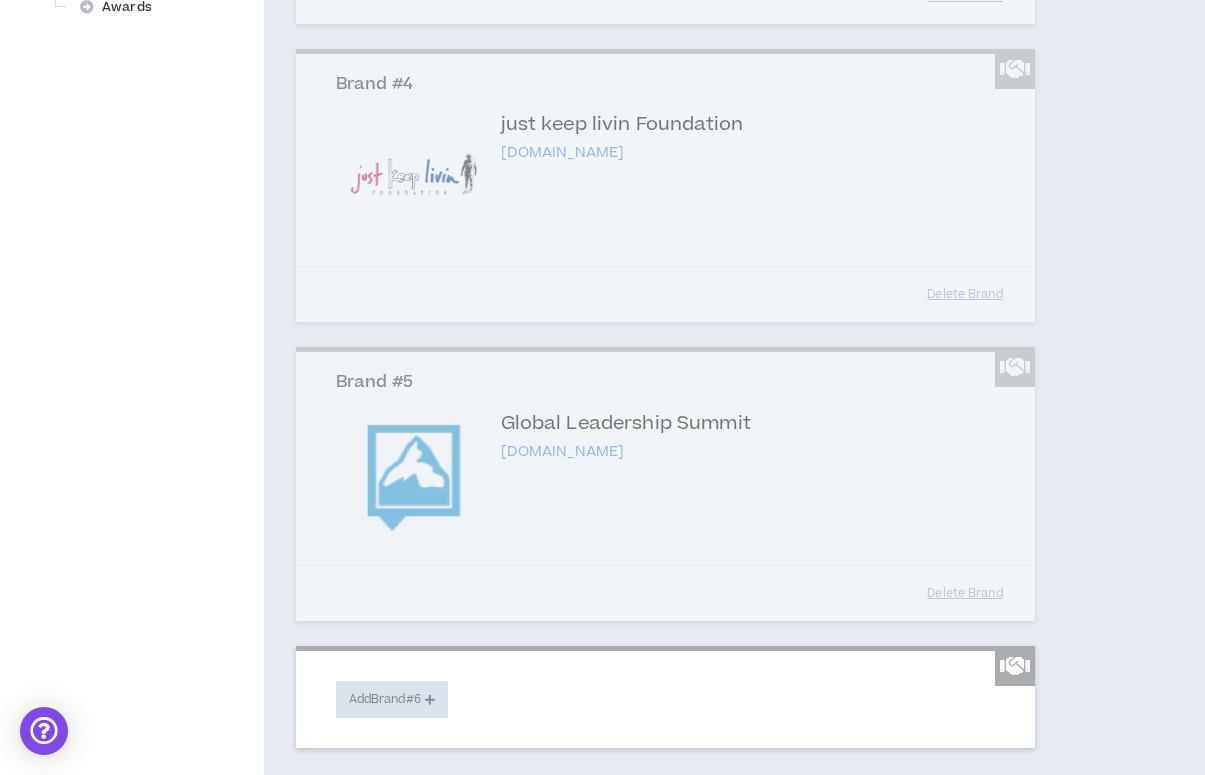 scroll, scrollTop: 1266, scrollLeft: 0, axis: vertical 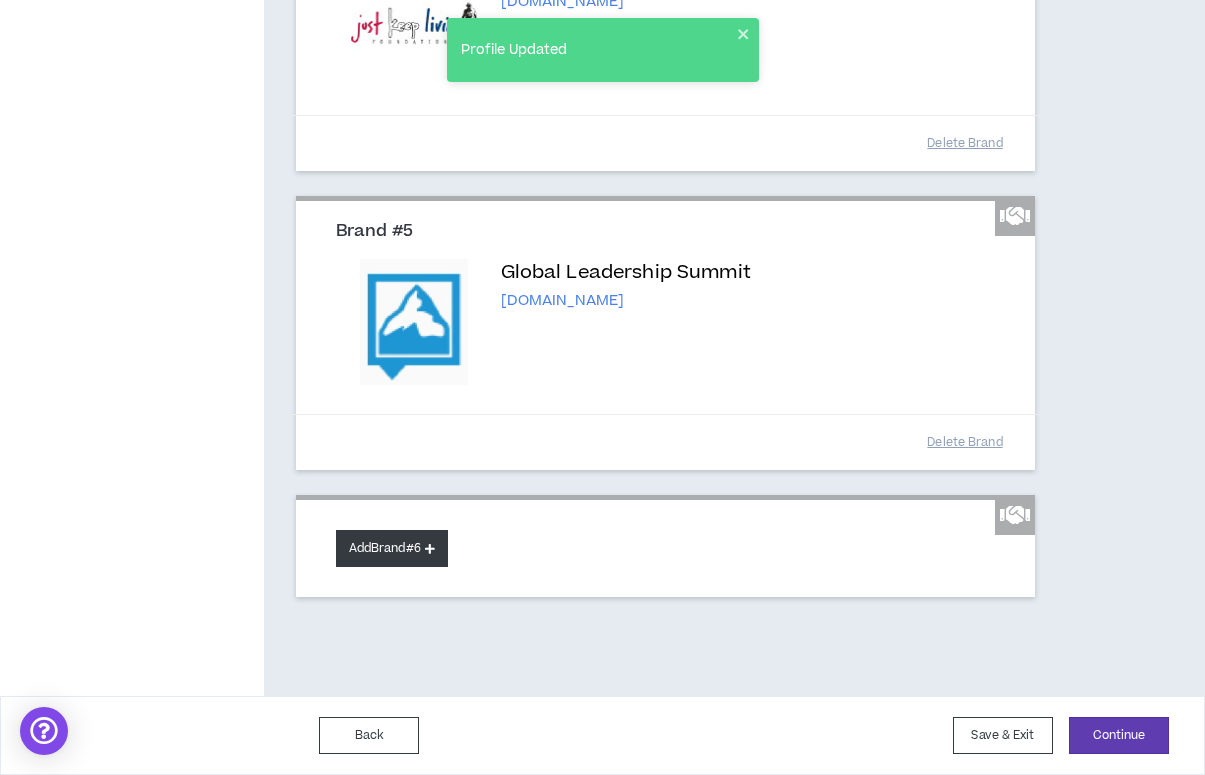 click on "Add  Brand  #6" at bounding box center (392, 548) 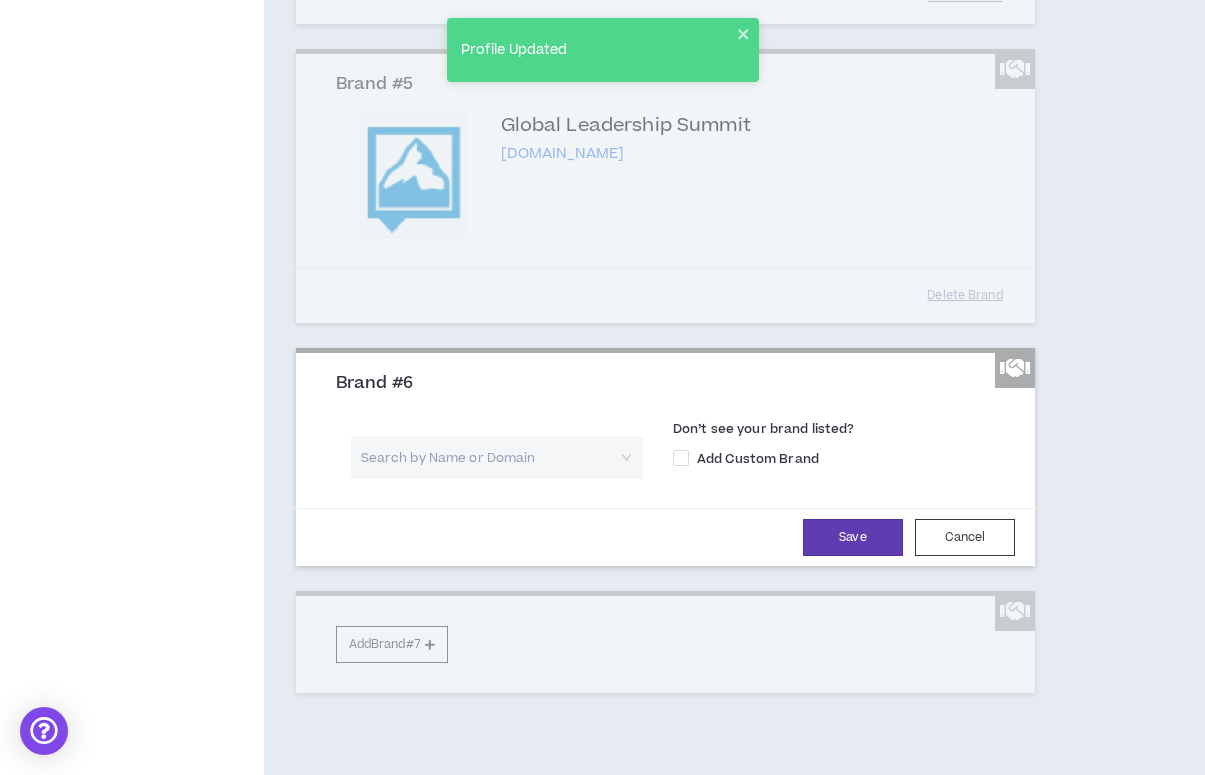 click at bounding box center [490, 457] 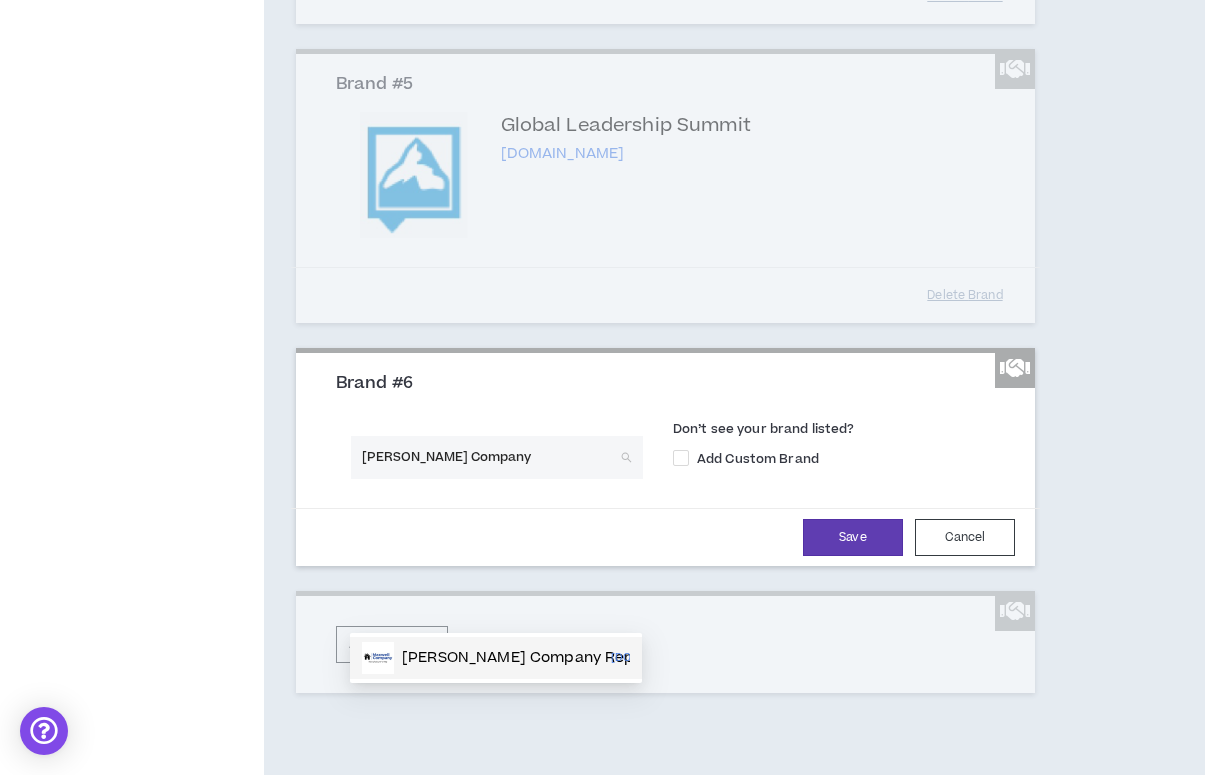 click on "[PERSON_NAME] Company" at bounding box center (490, 457) 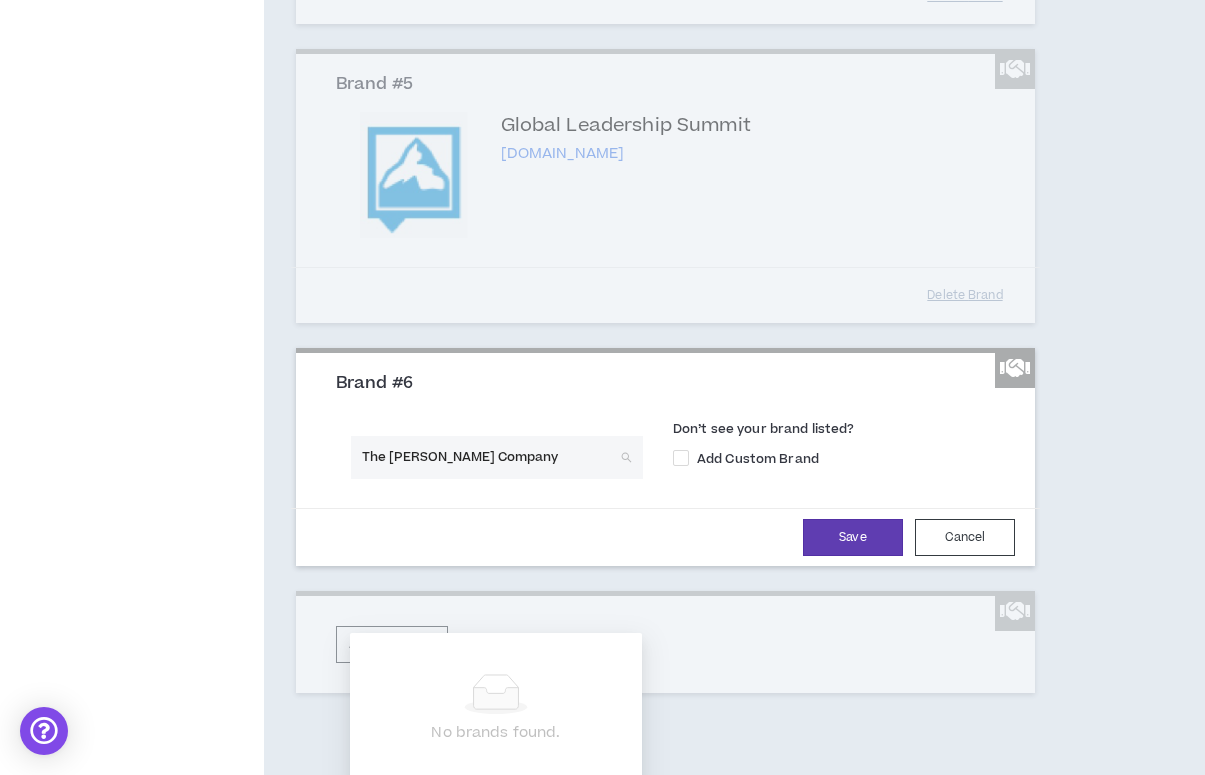 drag, startPoint x: 506, startPoint y: 605, endPoint x: 306, endPoint y: 605, distance: 200 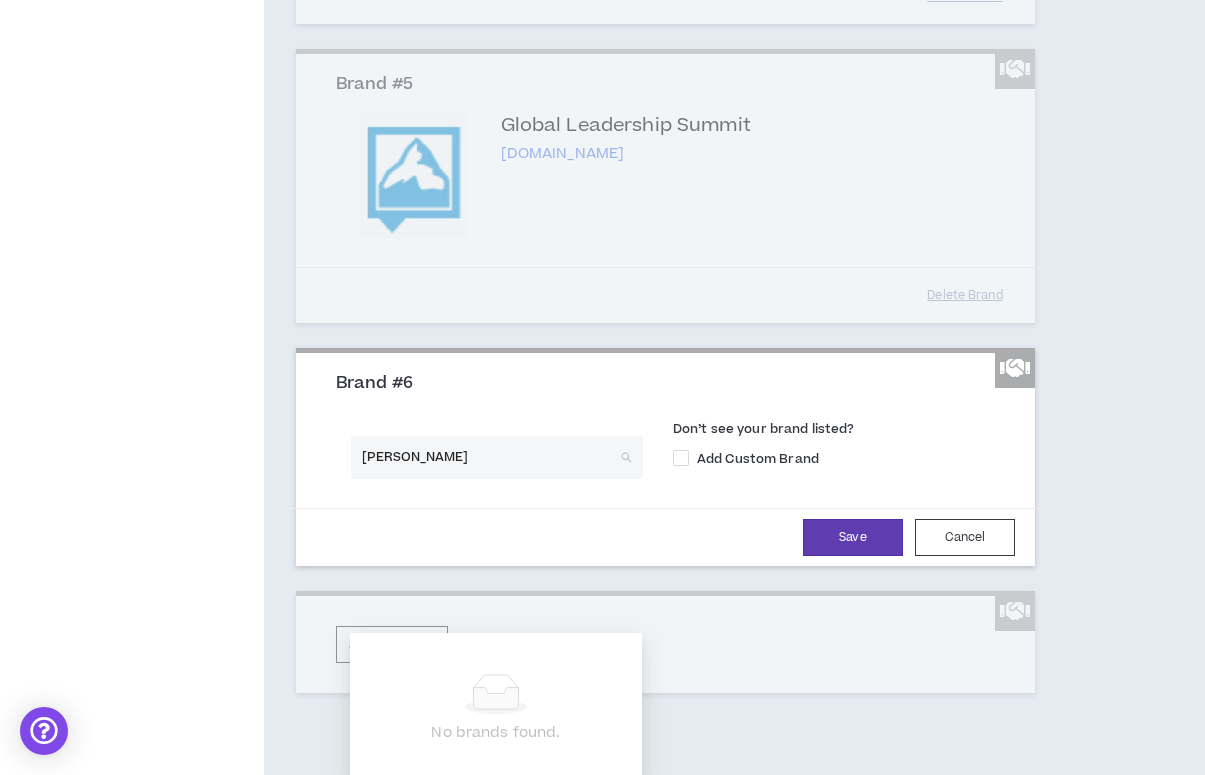 type on "[PERSON_NAME] Leadership" 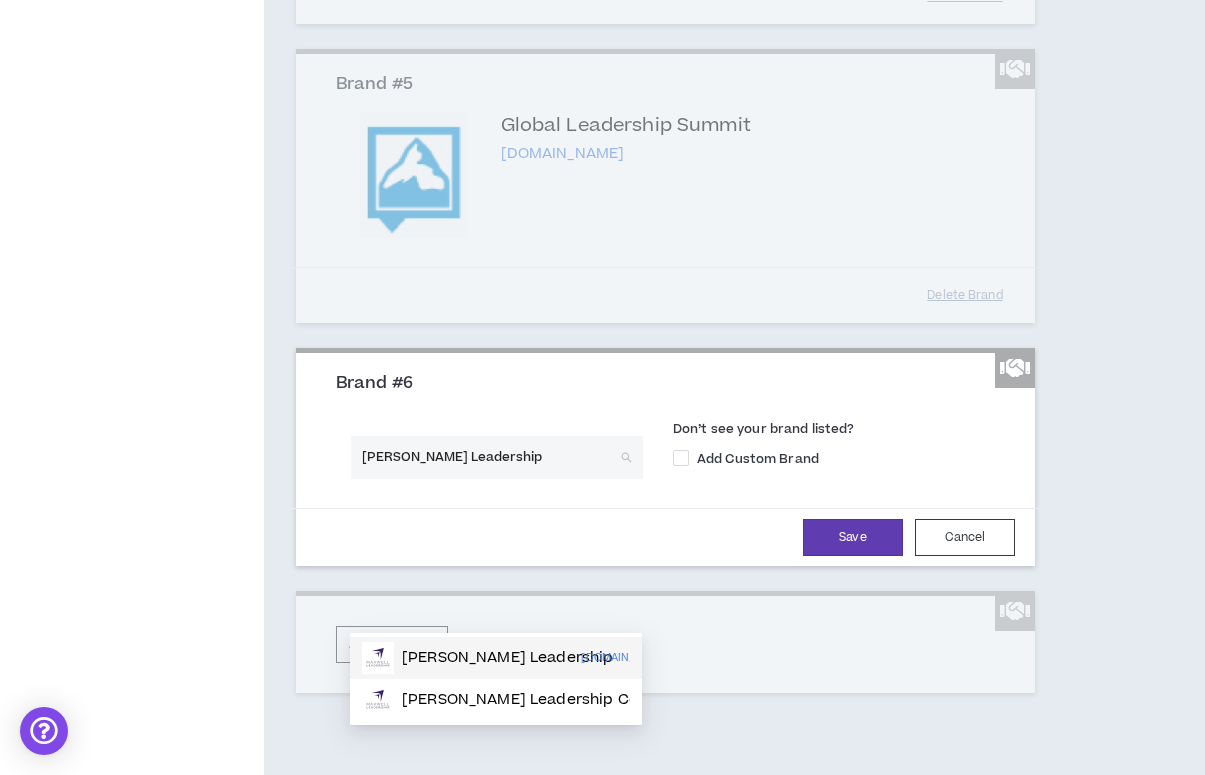 click on "[PERSON_NAME] Leadership" at bounding box center [507, 658] 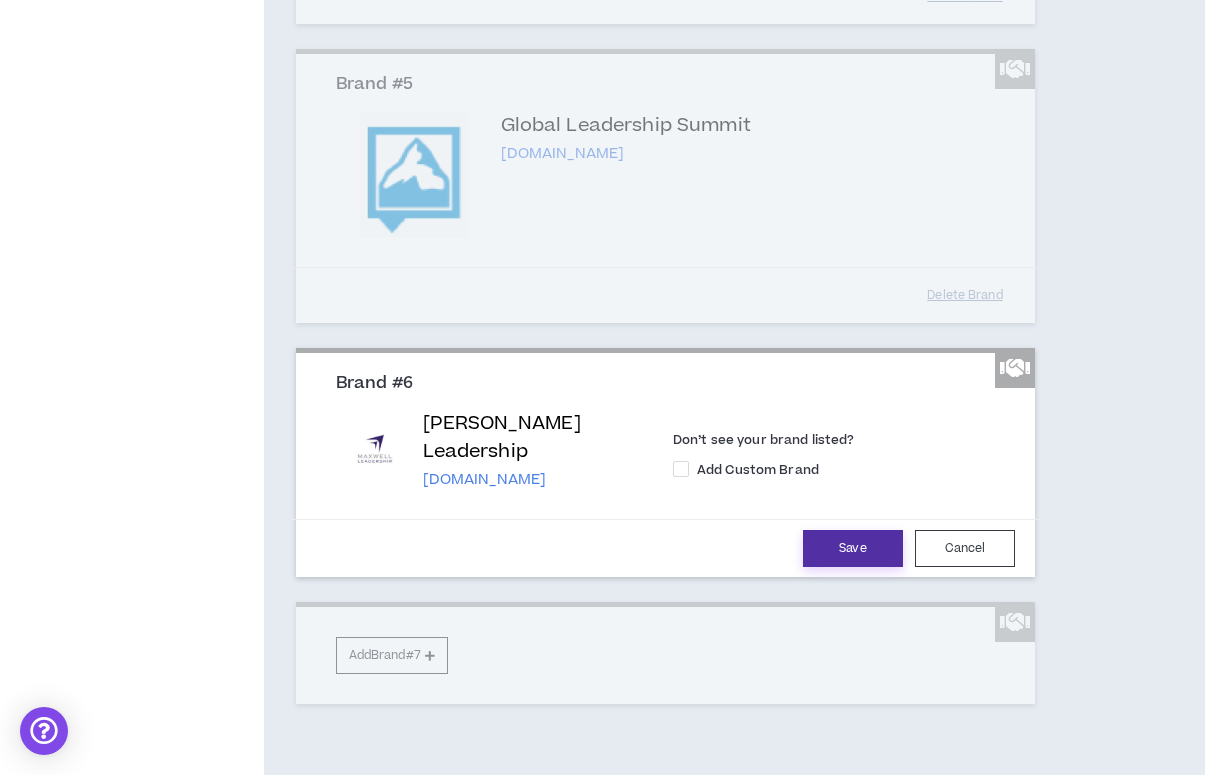 click on "Save" at bounding box center (853, 548) 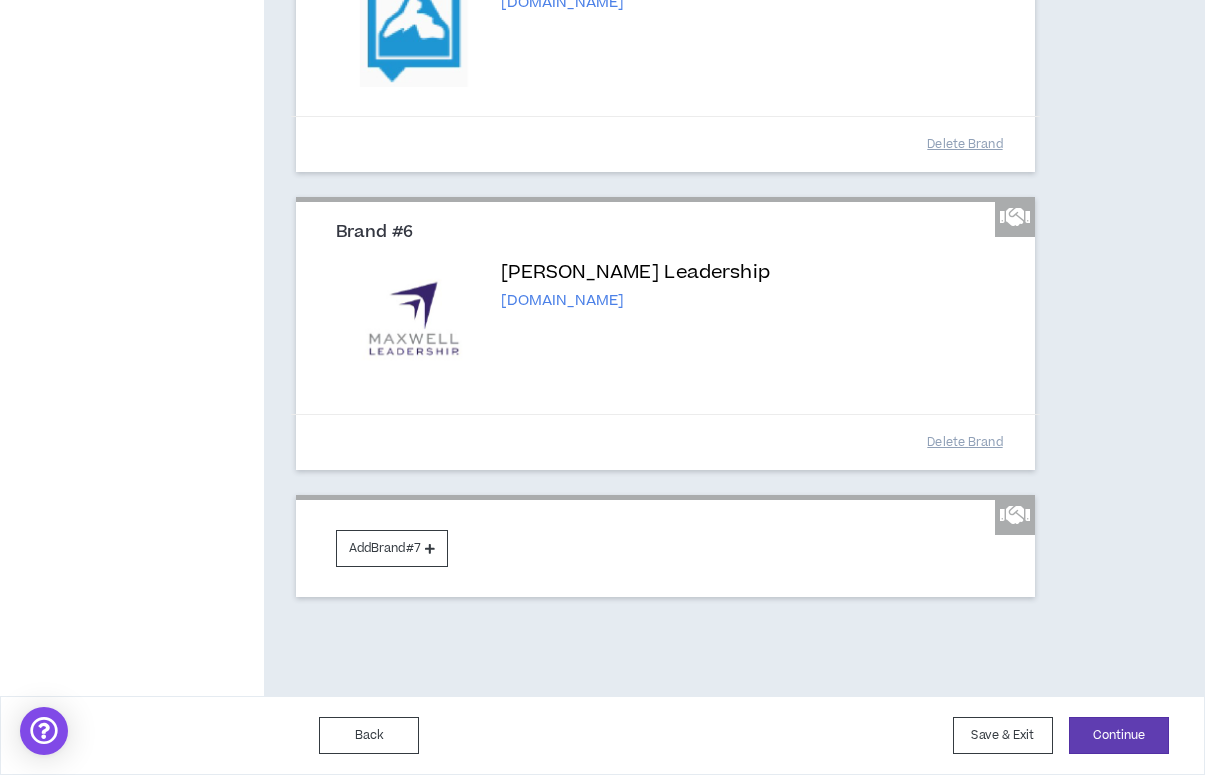scroll, scrollTop: 1565, scrollLeft: 0, axis: vertical 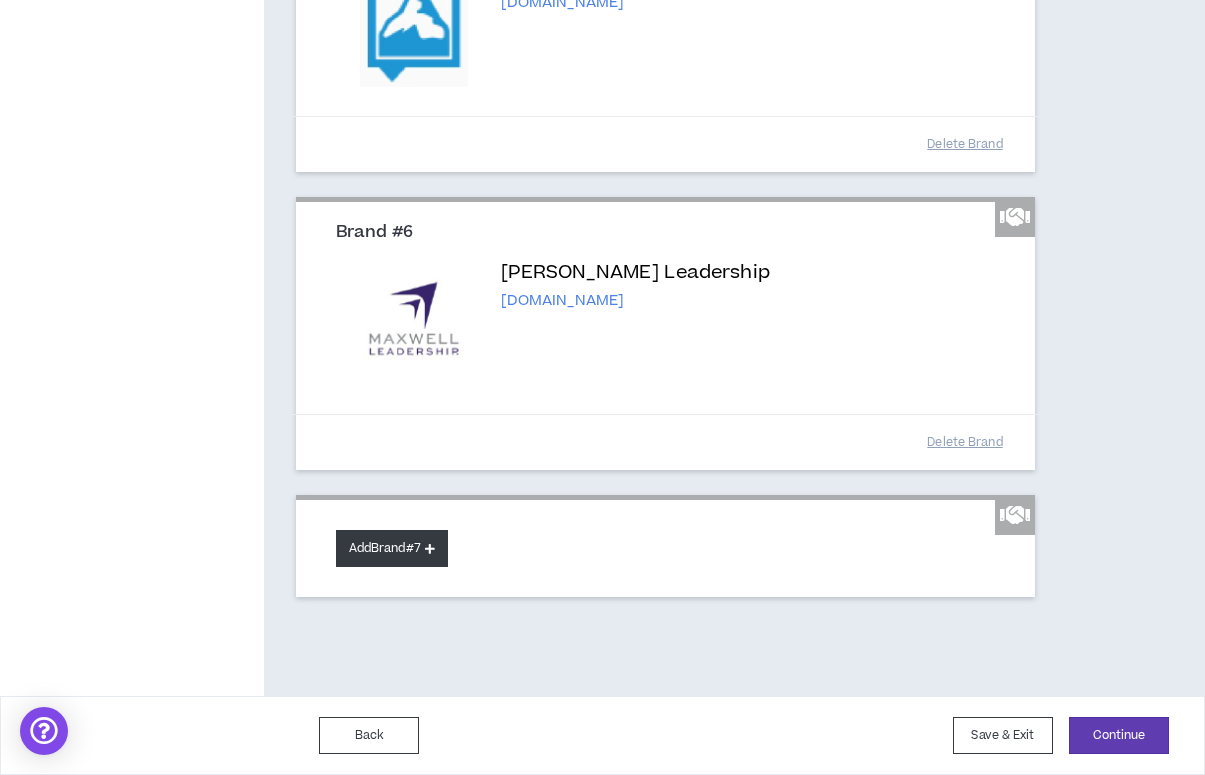 click on "Add  Brand  #7" at bounding box center (392, 548) 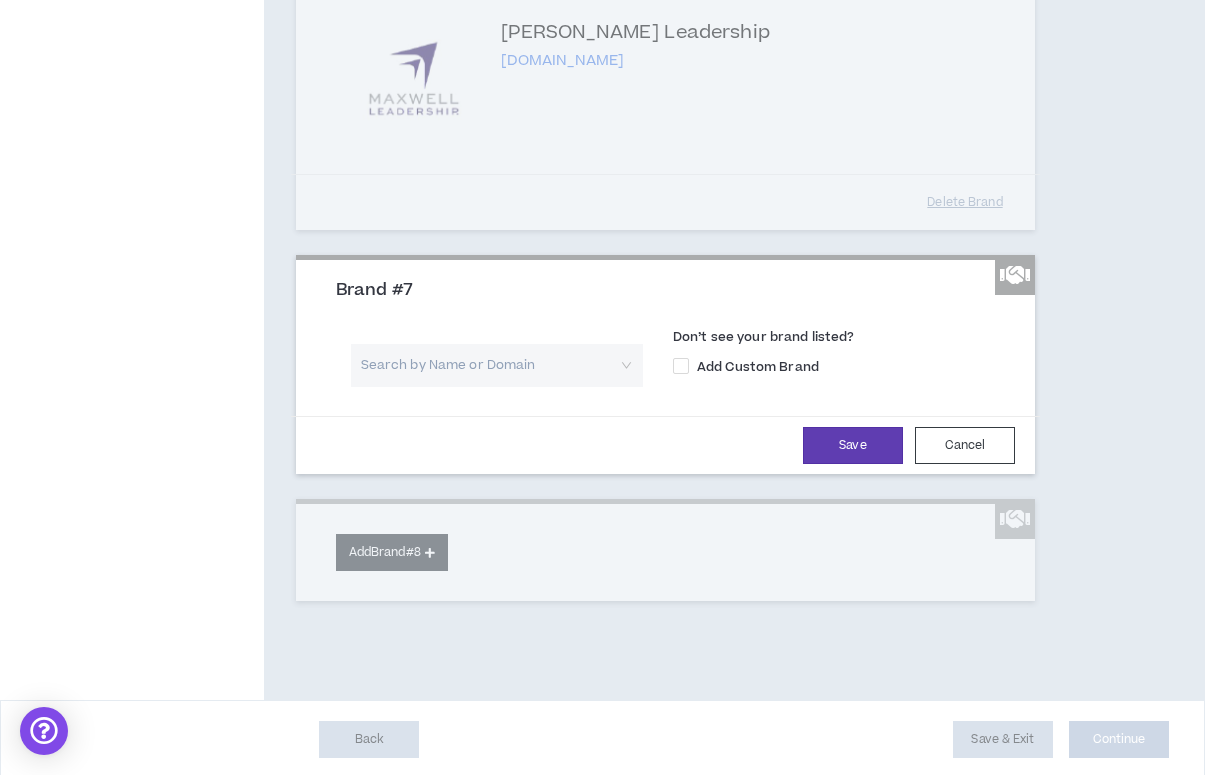 scroll, scrollTop: 1658, scrollLeft: 0, axis: vertical 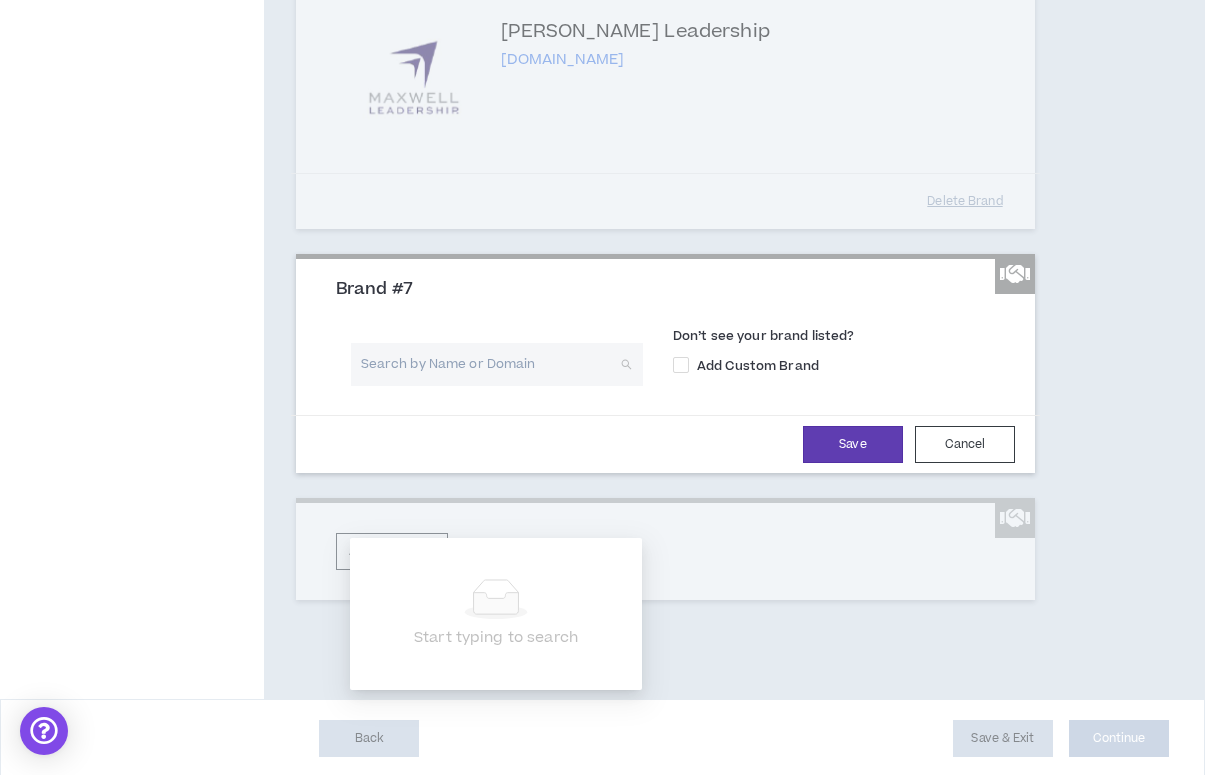 click at bounding box center (490, 364) 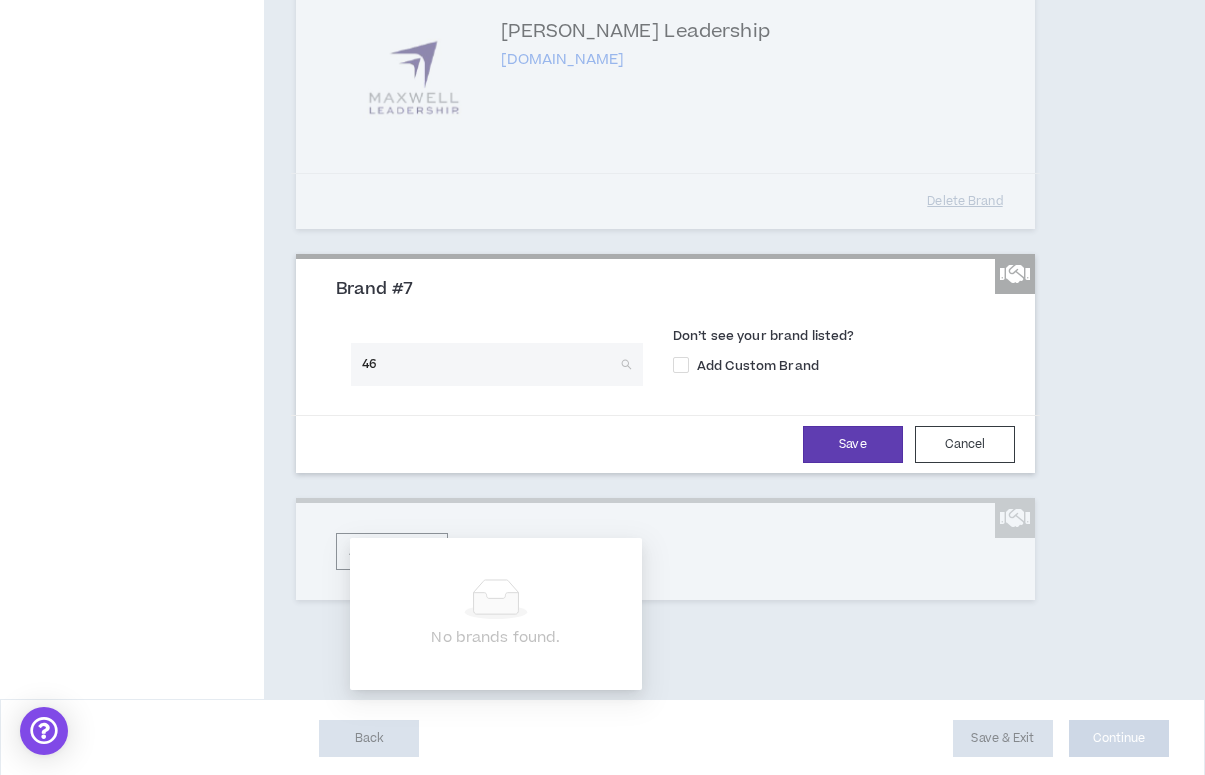type on "4" 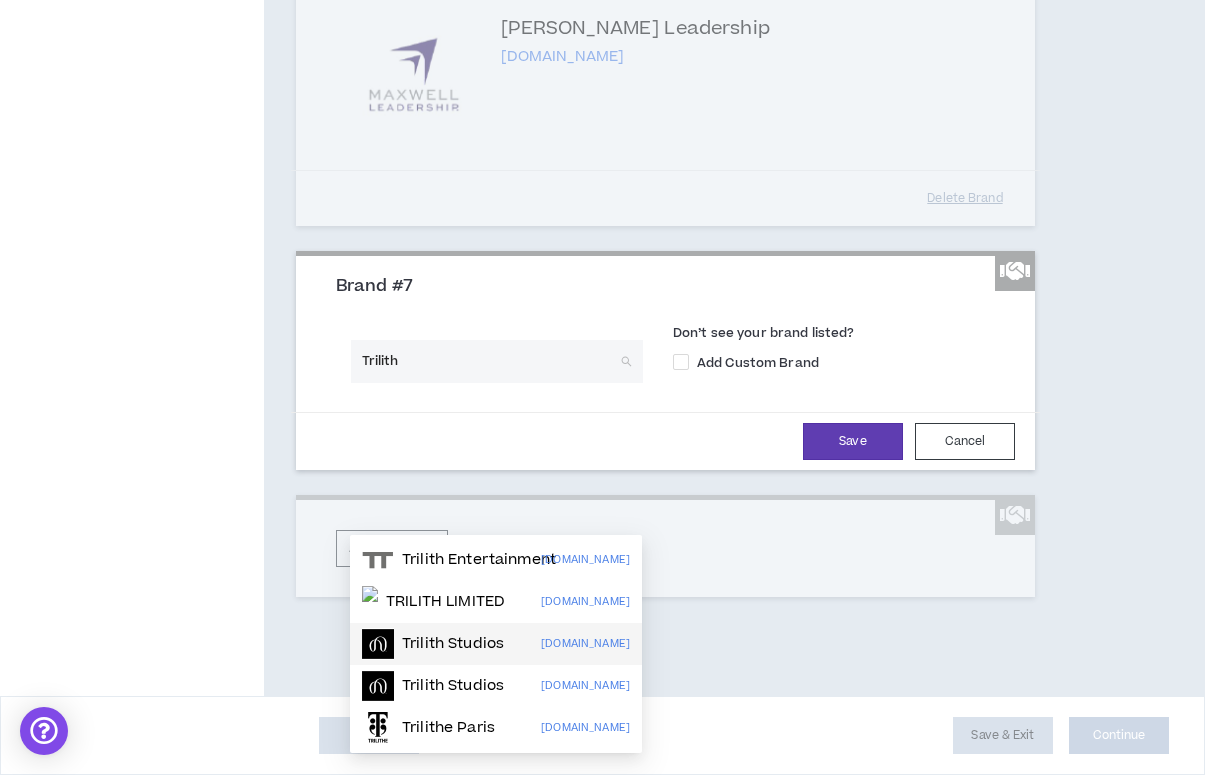 scroll, scrollTop: 1710, scrollLeft: 0, axis: vertical 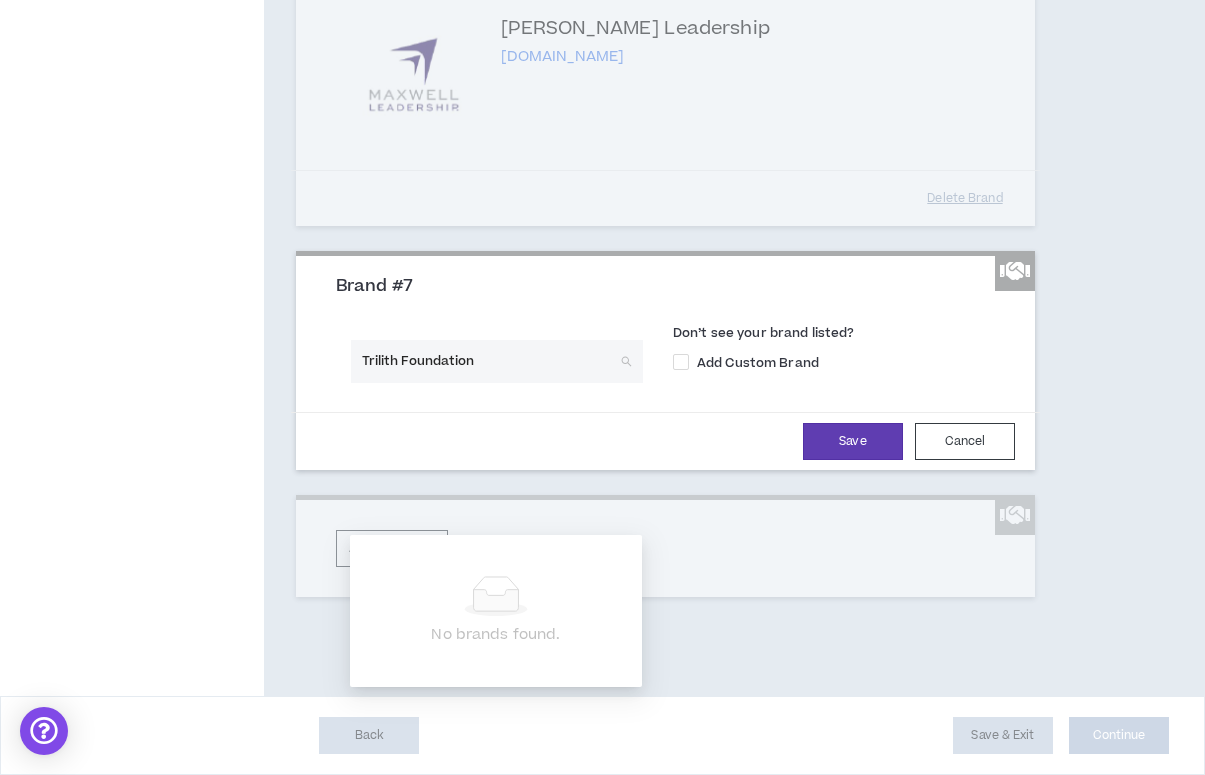 click on "Trilith Foundation" at bounding box center (490, 361) 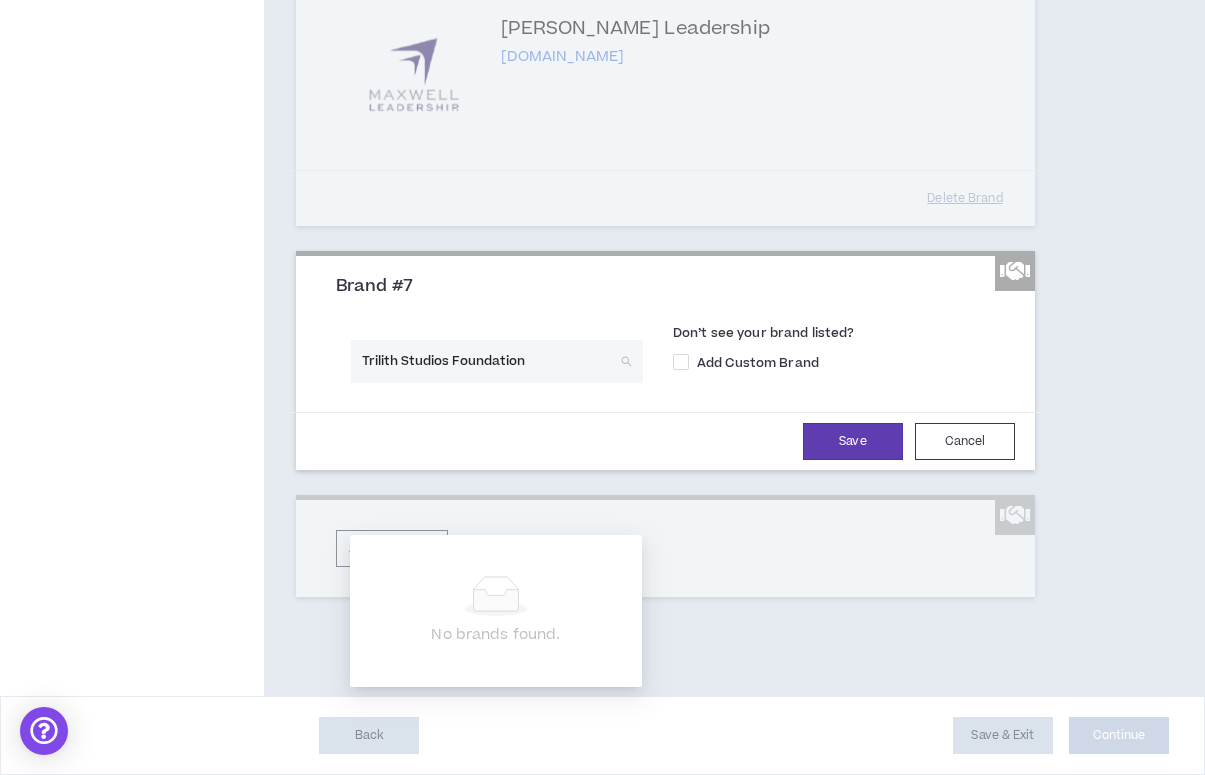 click on "Trilith Studios Foundation" at bounding box center (490, 361) 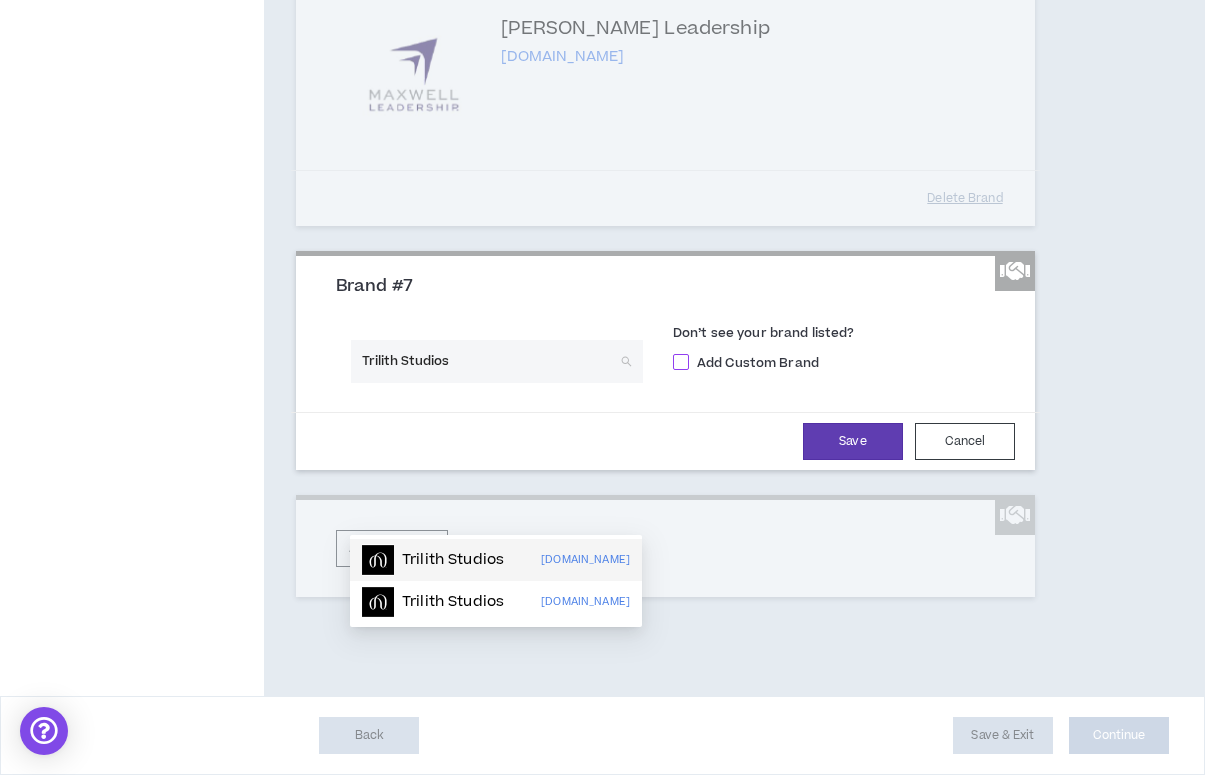 type 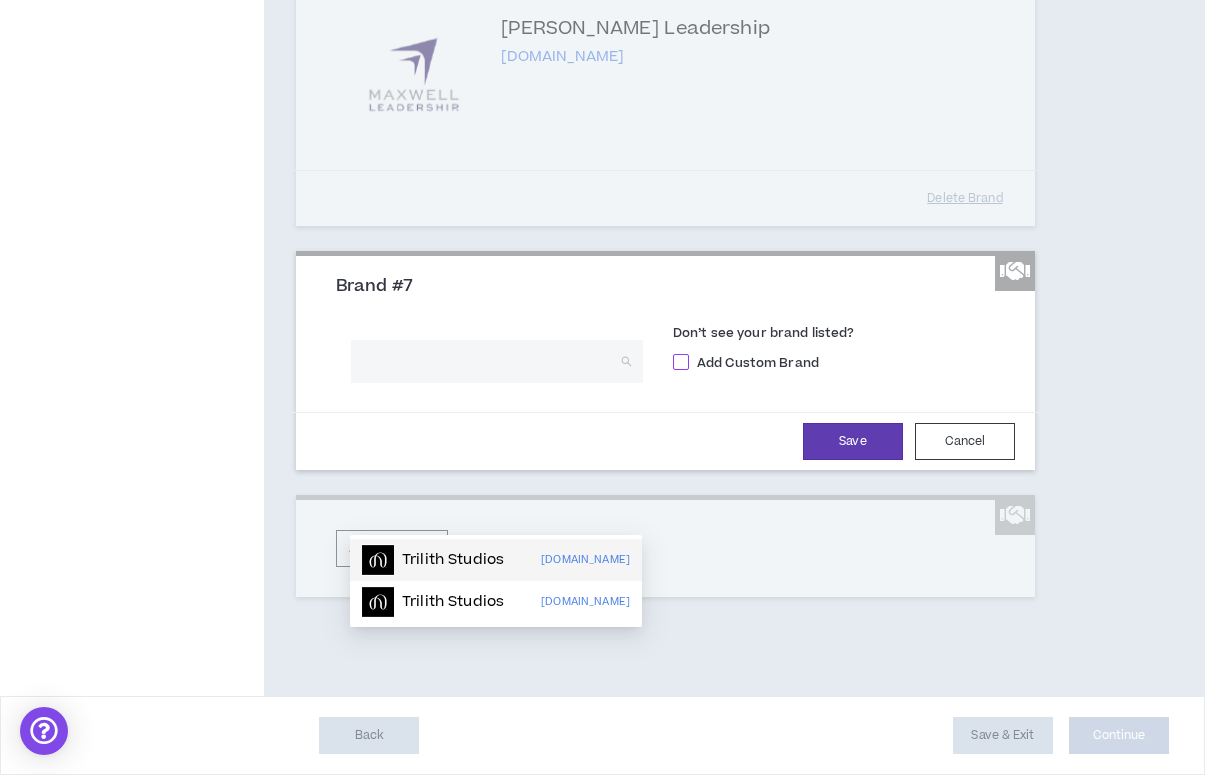 click at bounding box center (681, 362) 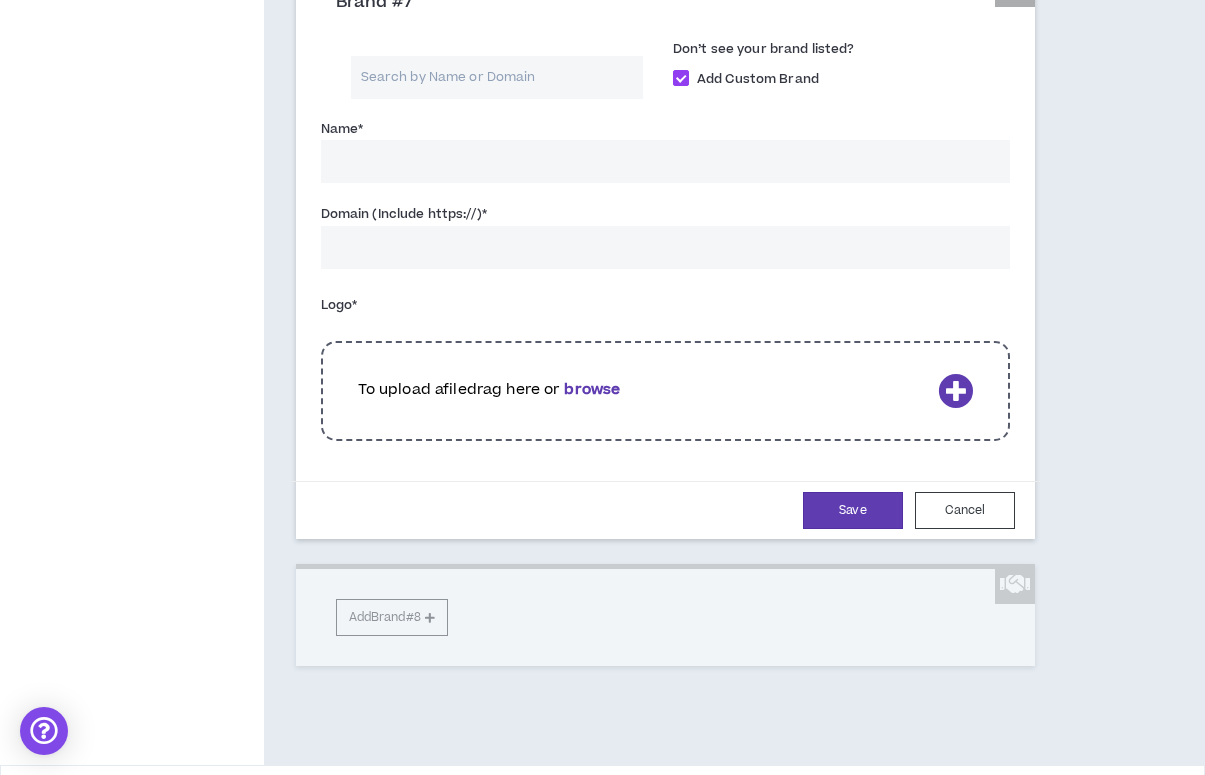 scroll, scrollTop: 1952, scrollLeft: 0, axis: vertical 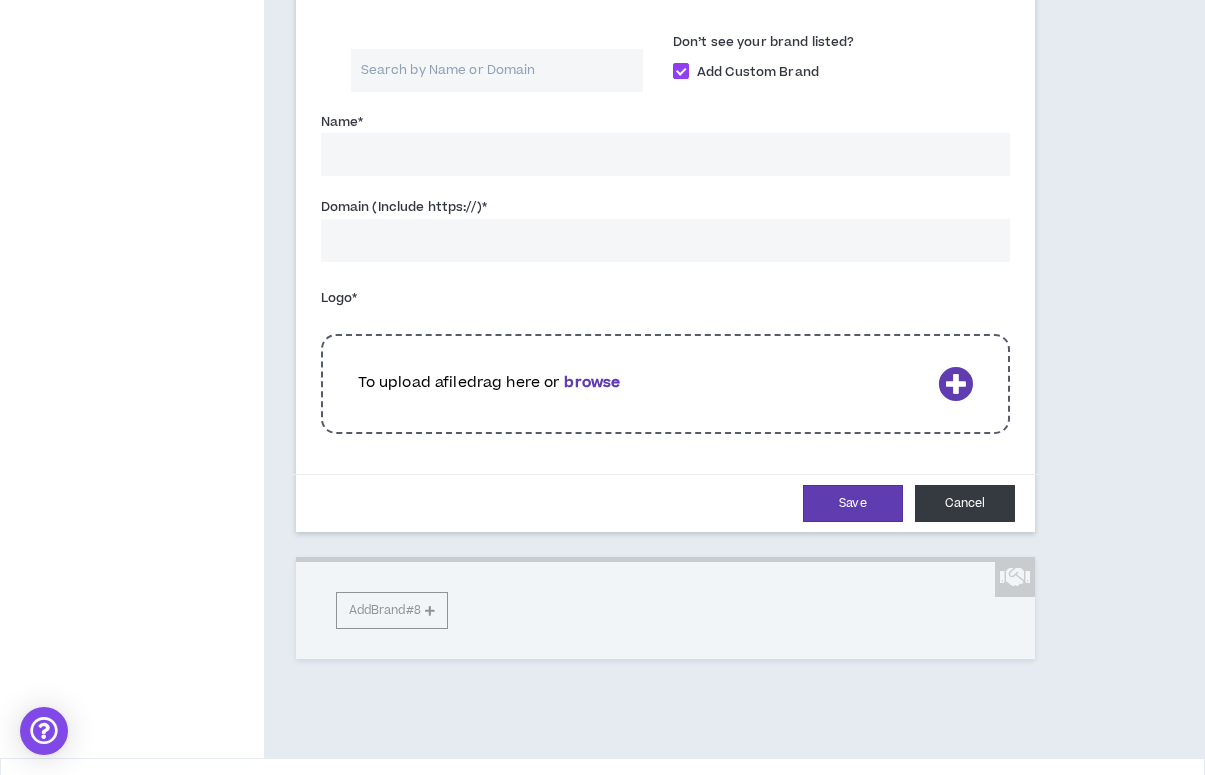 click on "Cancel" at bounding box center (965, 503) 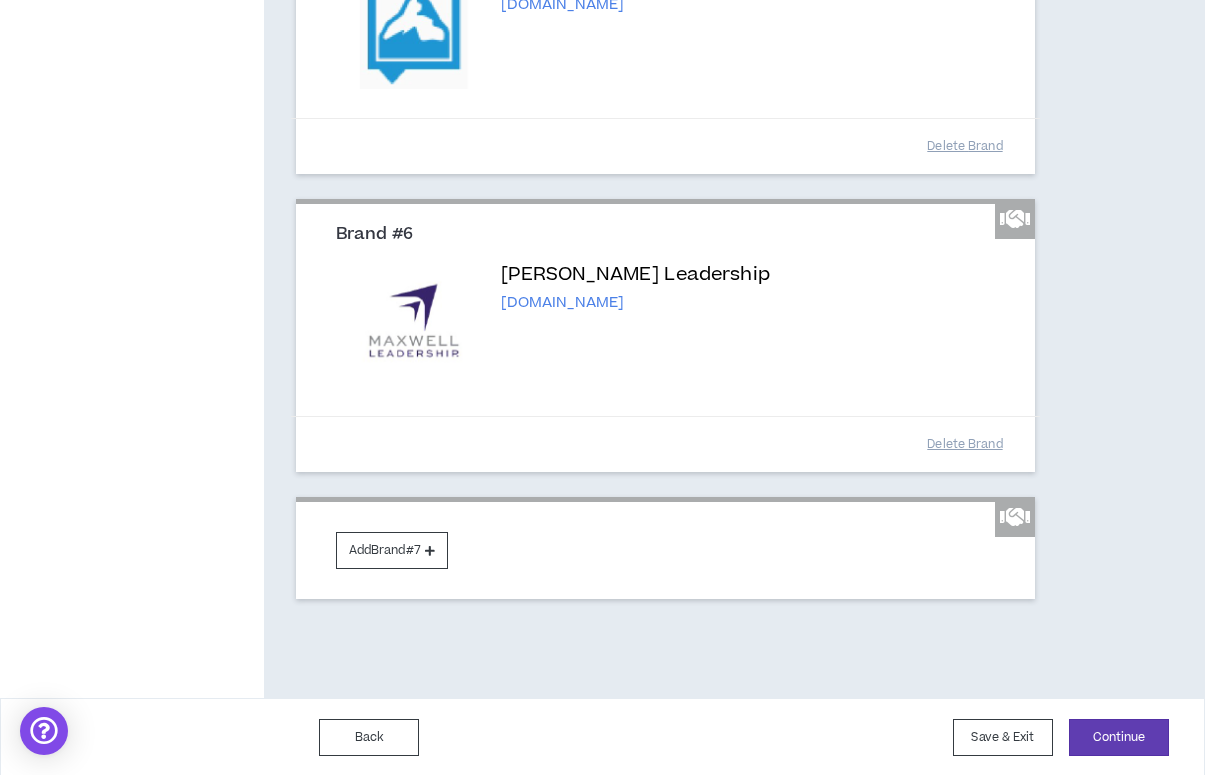 scroll, scrollTop: 1565, scrollLeft: 0, axis: vertical 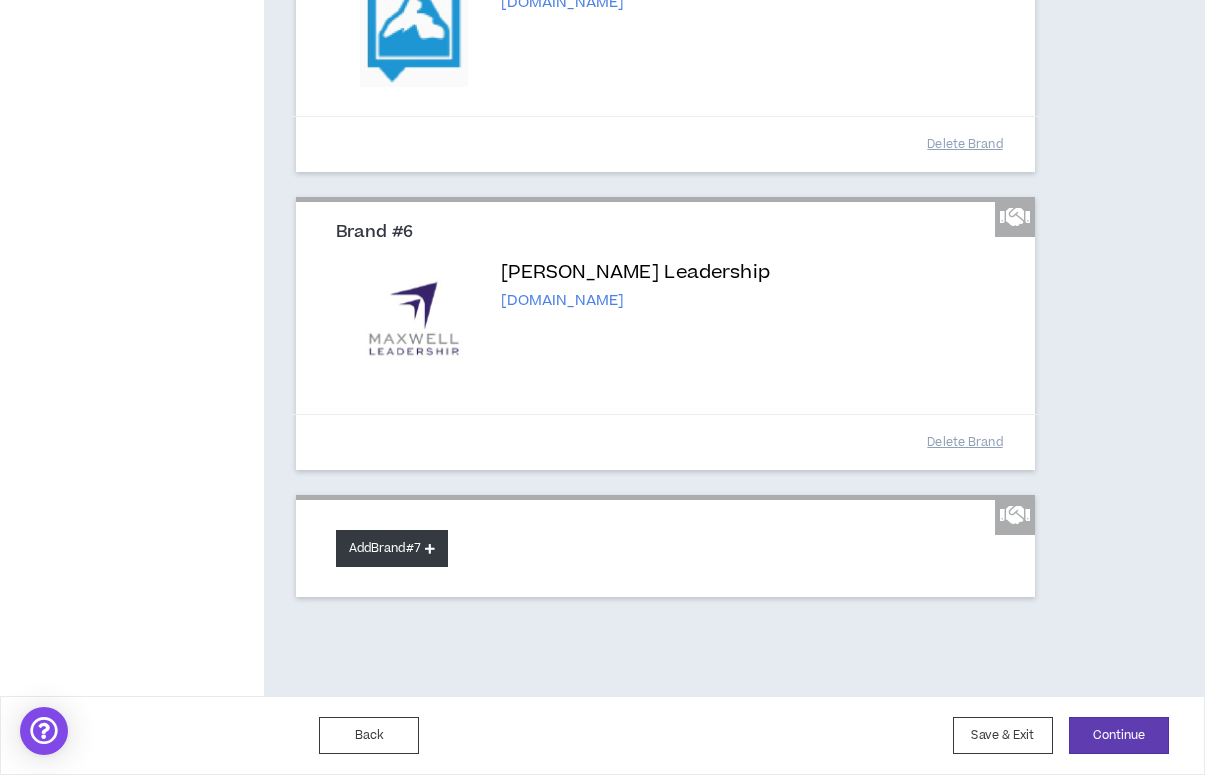click on "Add  Brand  #7" at bounding box center (392, 548) 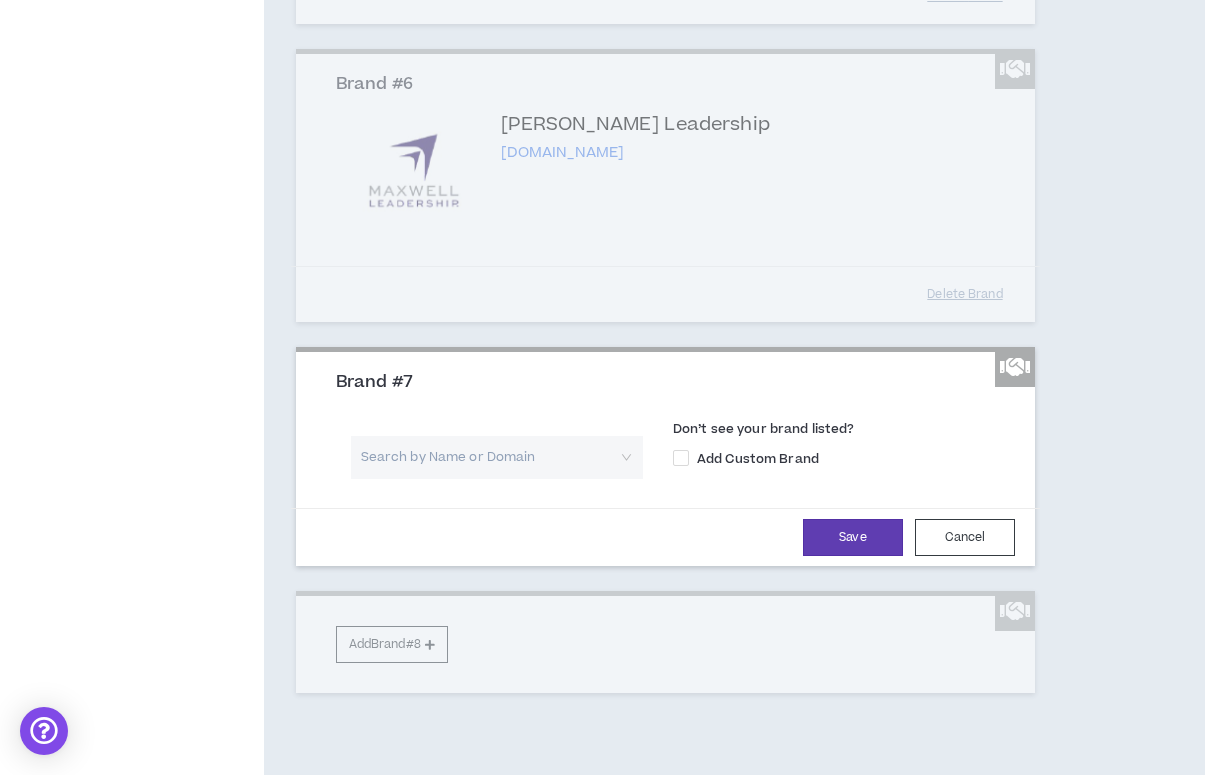 click at bounding box center [490, 457] 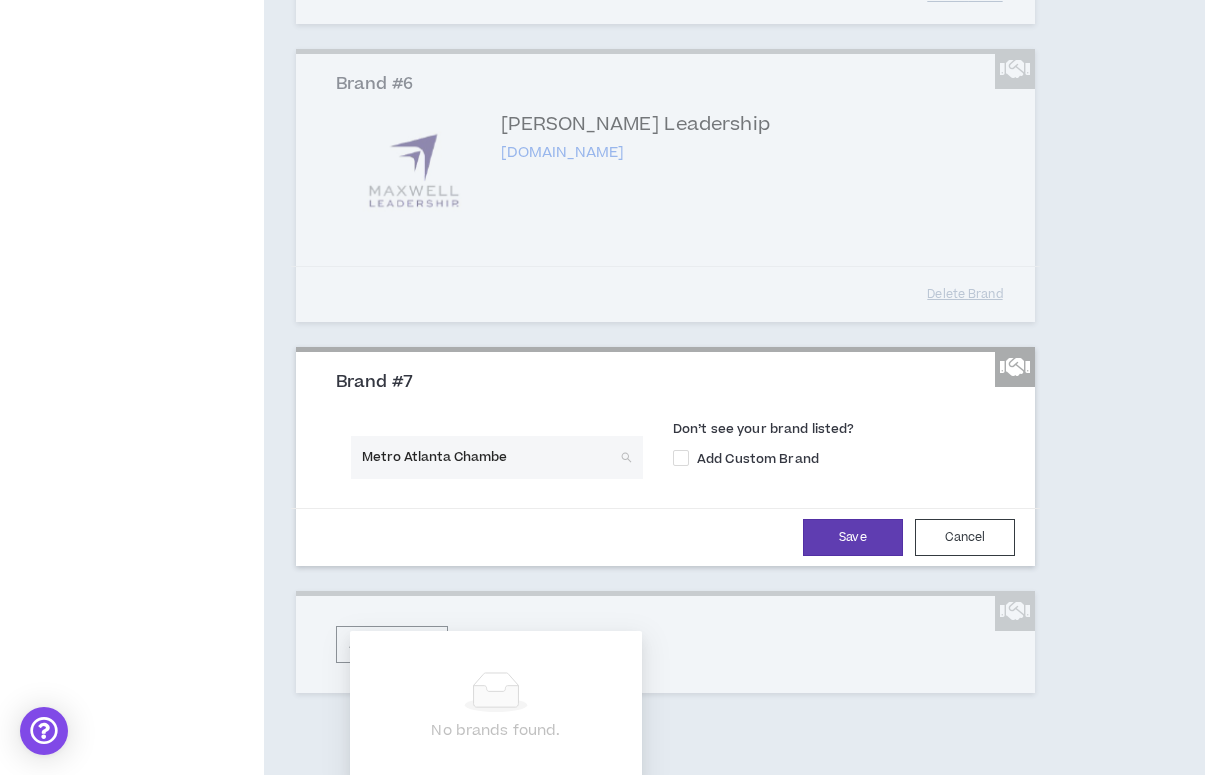 type on "Metro Atlanta Chamber" 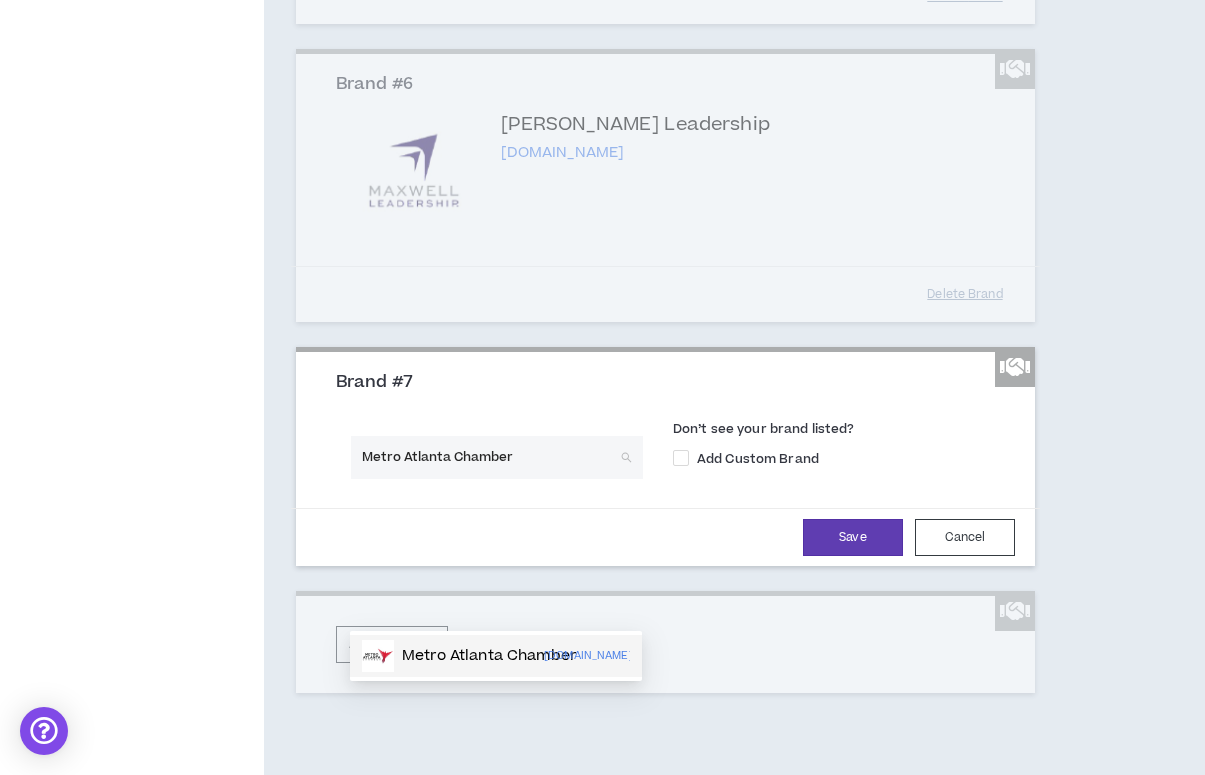 click on "Metro Atlanta Chamber" at bounding box center [489, 656] 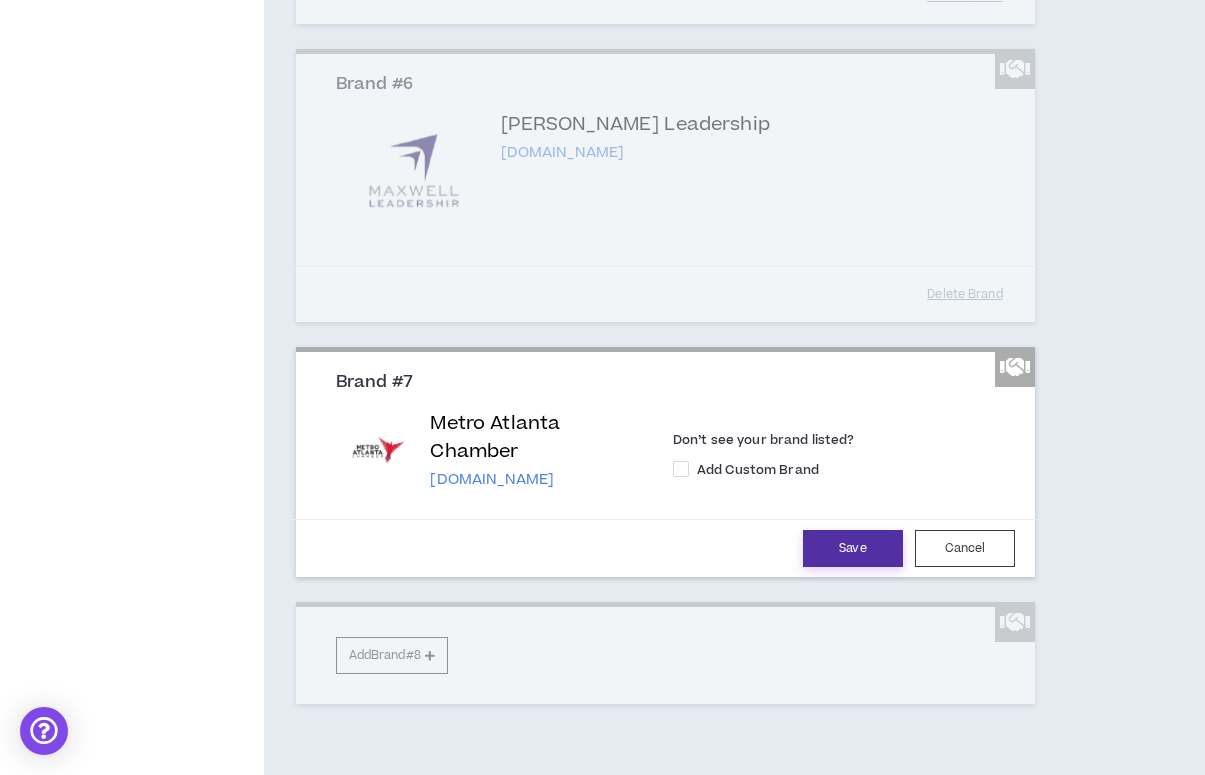 click on "Save" at bounding box center [853, 548] 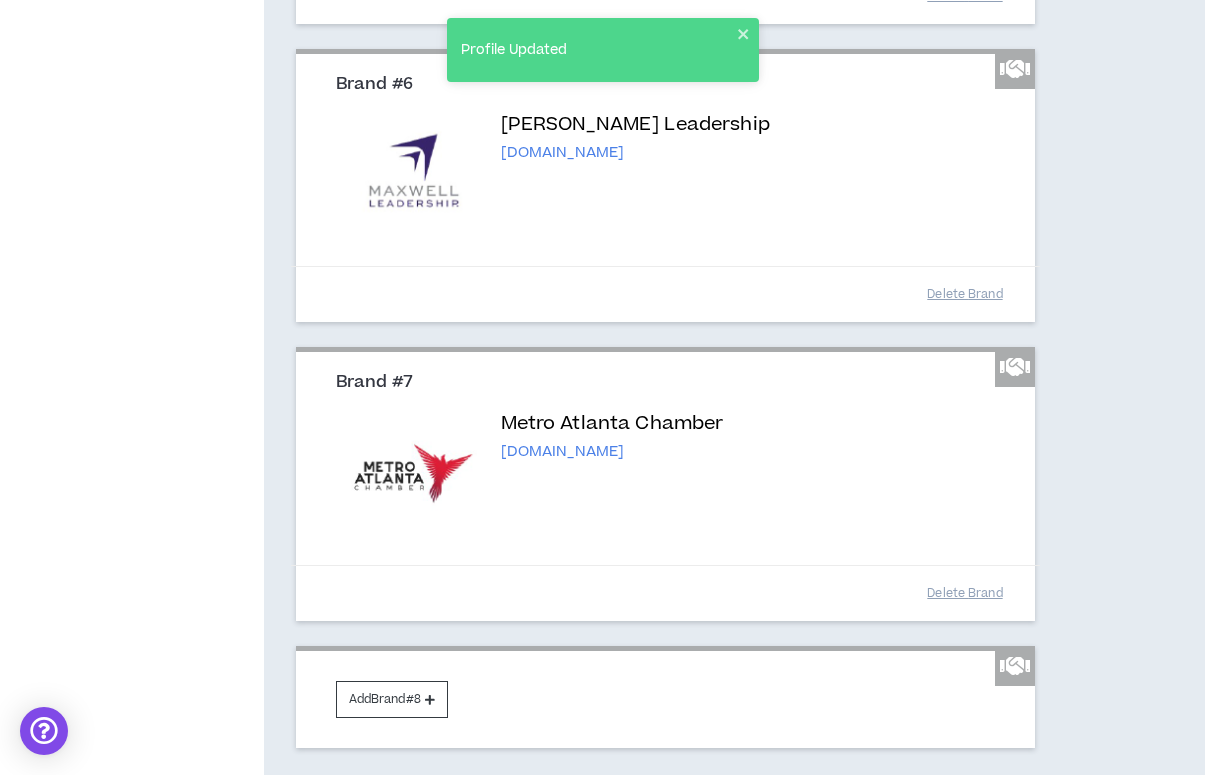 scroll, scrollTop: 1863, scrollLeft: 0, axis: vertical 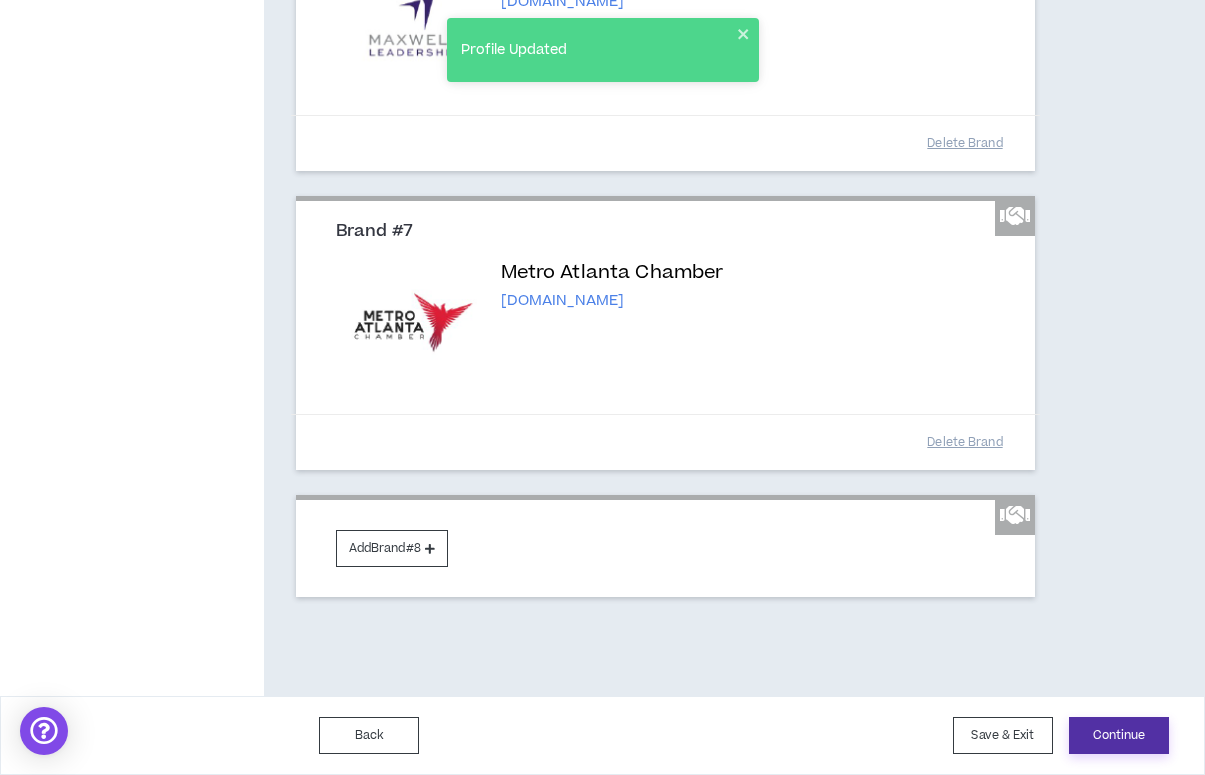 click on "Continue" at bounding box center [1119, 735] 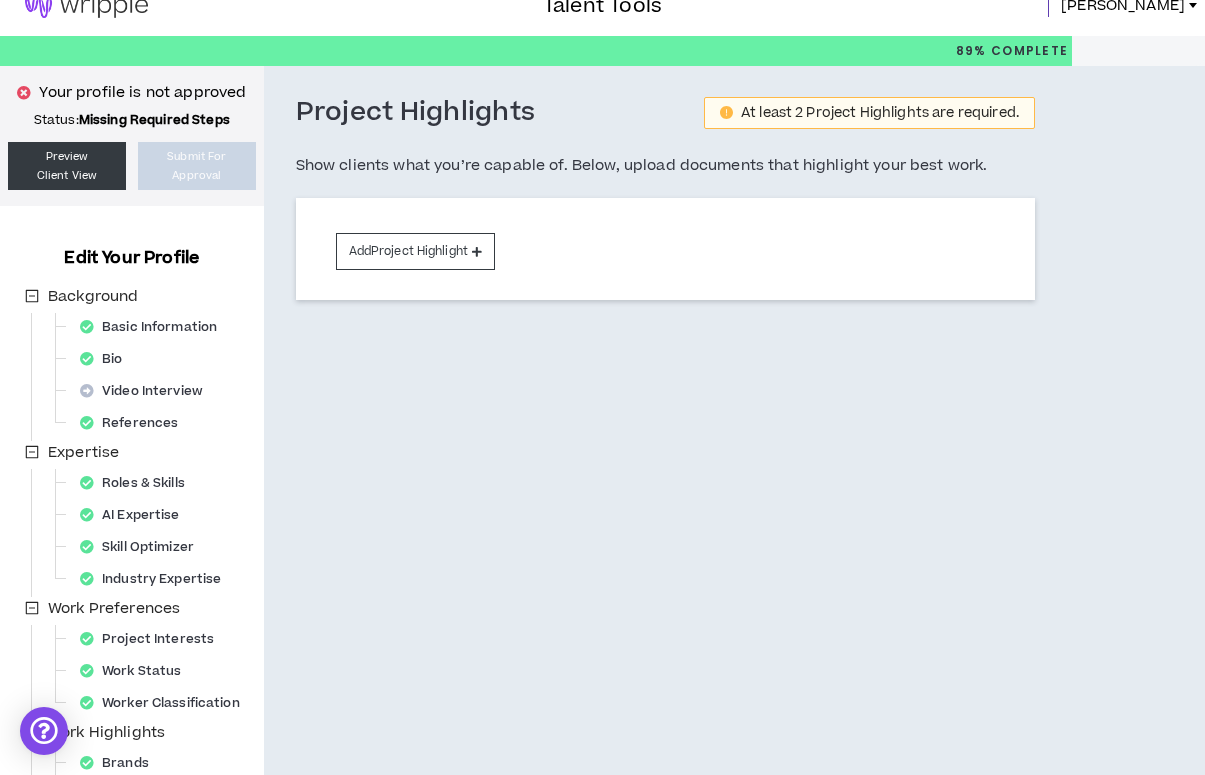 scroll, scrollTop: 0, scrollLeft: 0, axis: both 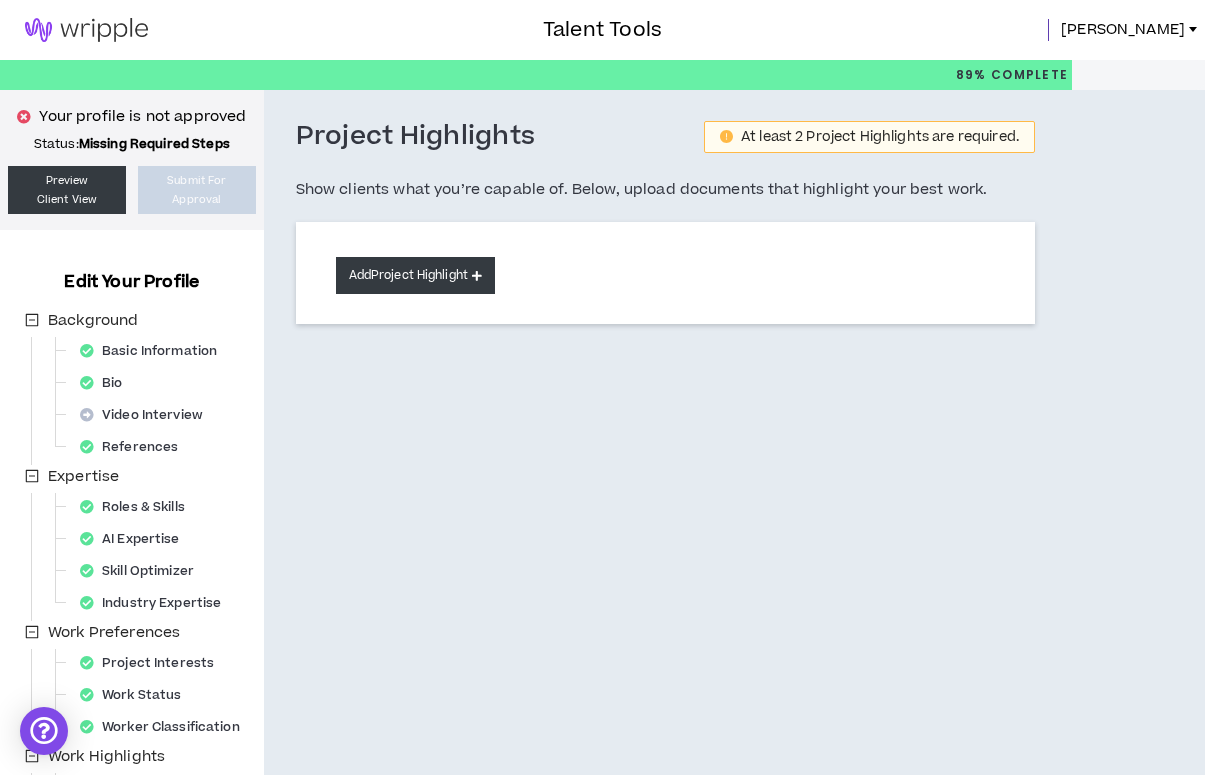 click on "Add  Project Highlight" at bounding box center [415, 275] 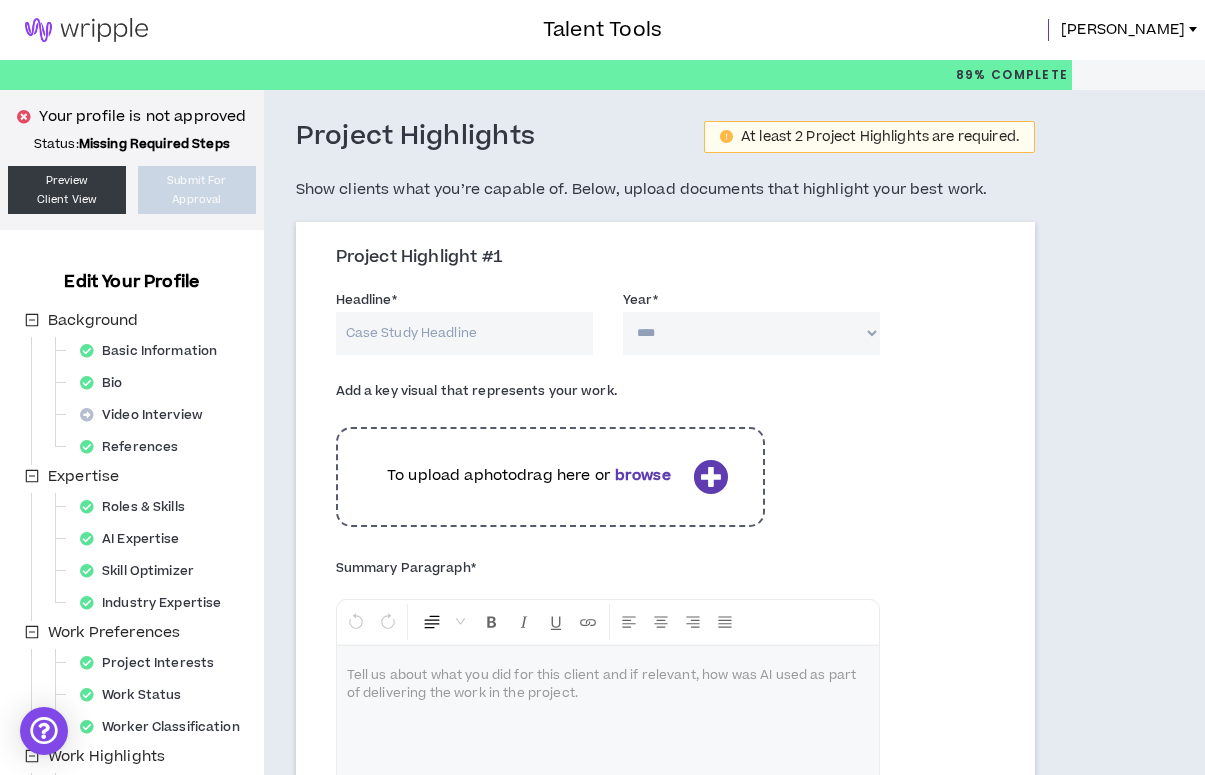 click on "Headline  *" at bounding box center [464, 333] 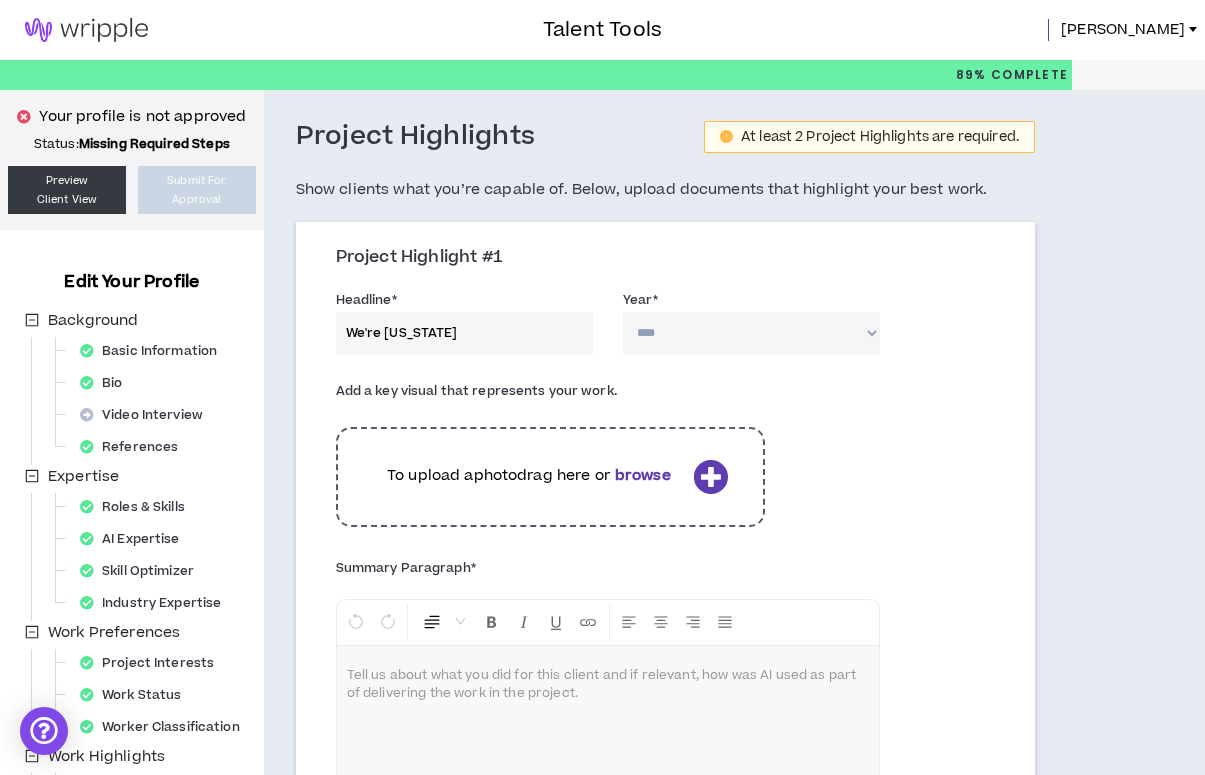 type on "We're [US_STATE]" 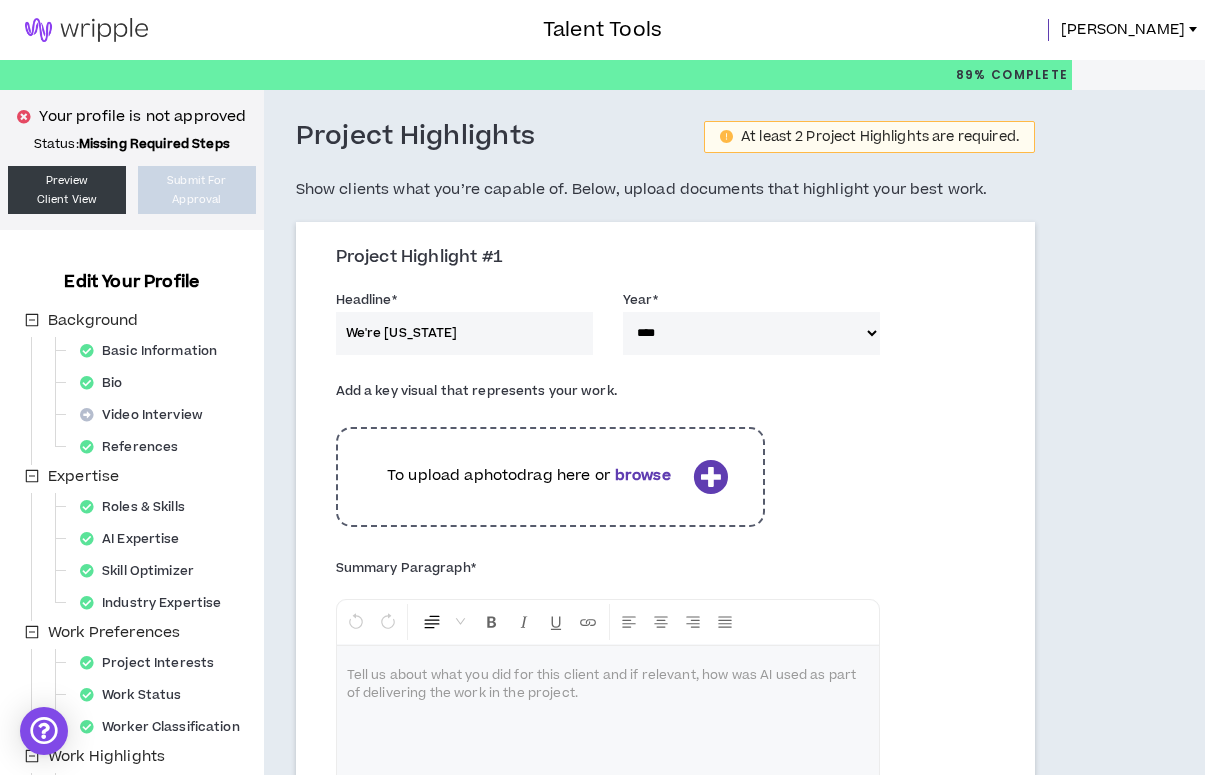 click at bounding box center [608, 721] 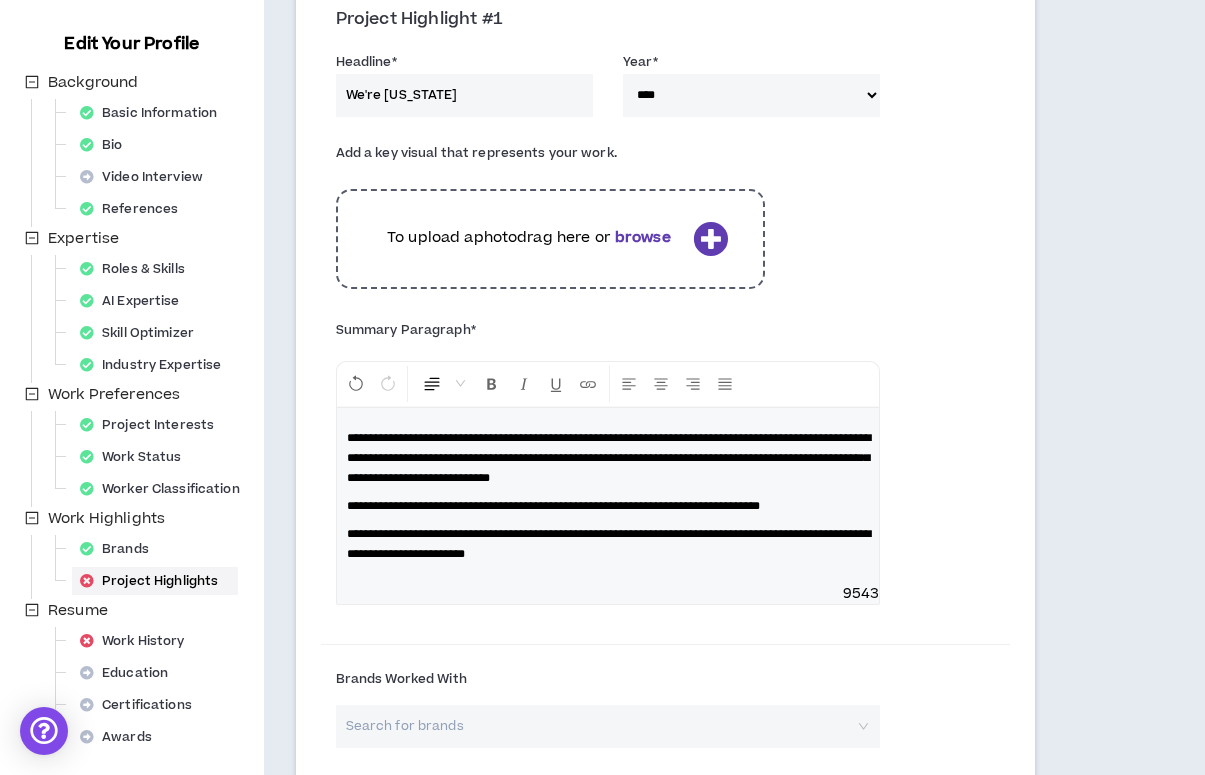 scroll, scrollTop: 239, scrollLeft: 0, axis: vertical 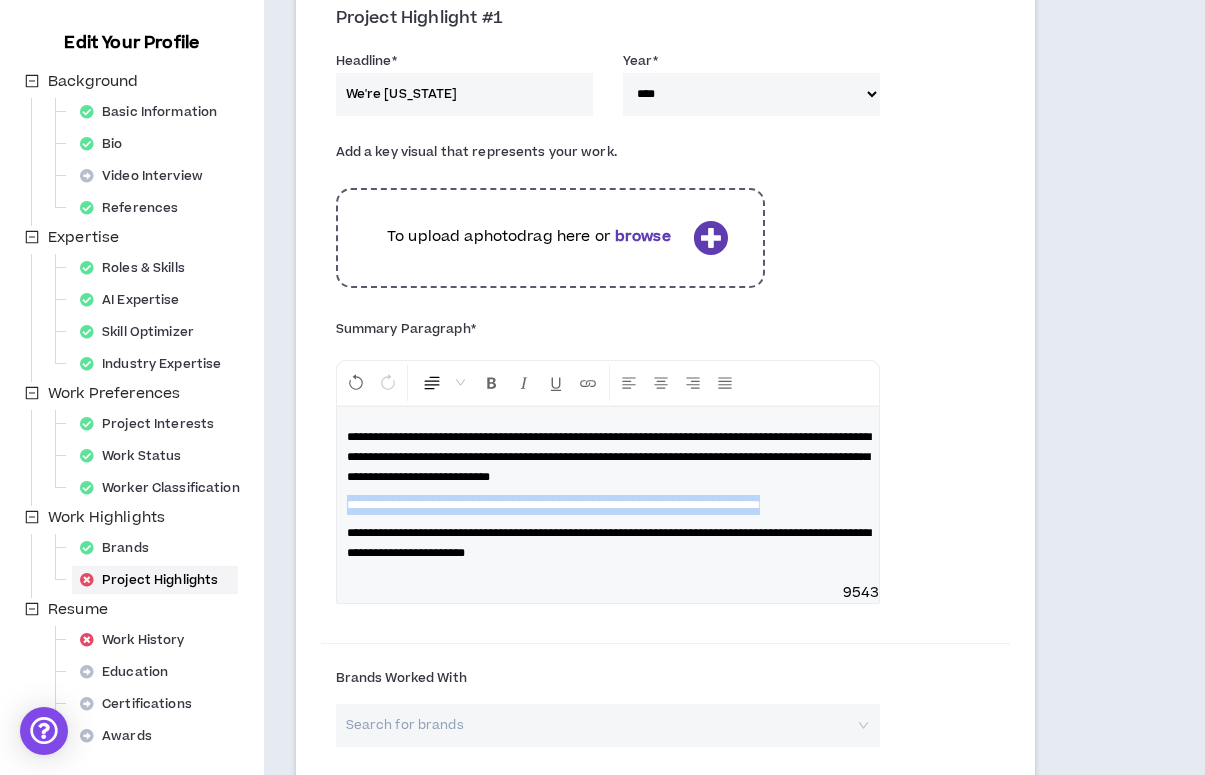 drag, startPoint x: 442, startPoint y: 543, endPoint x: 345, endPoint y: 527, distance: 98.31073 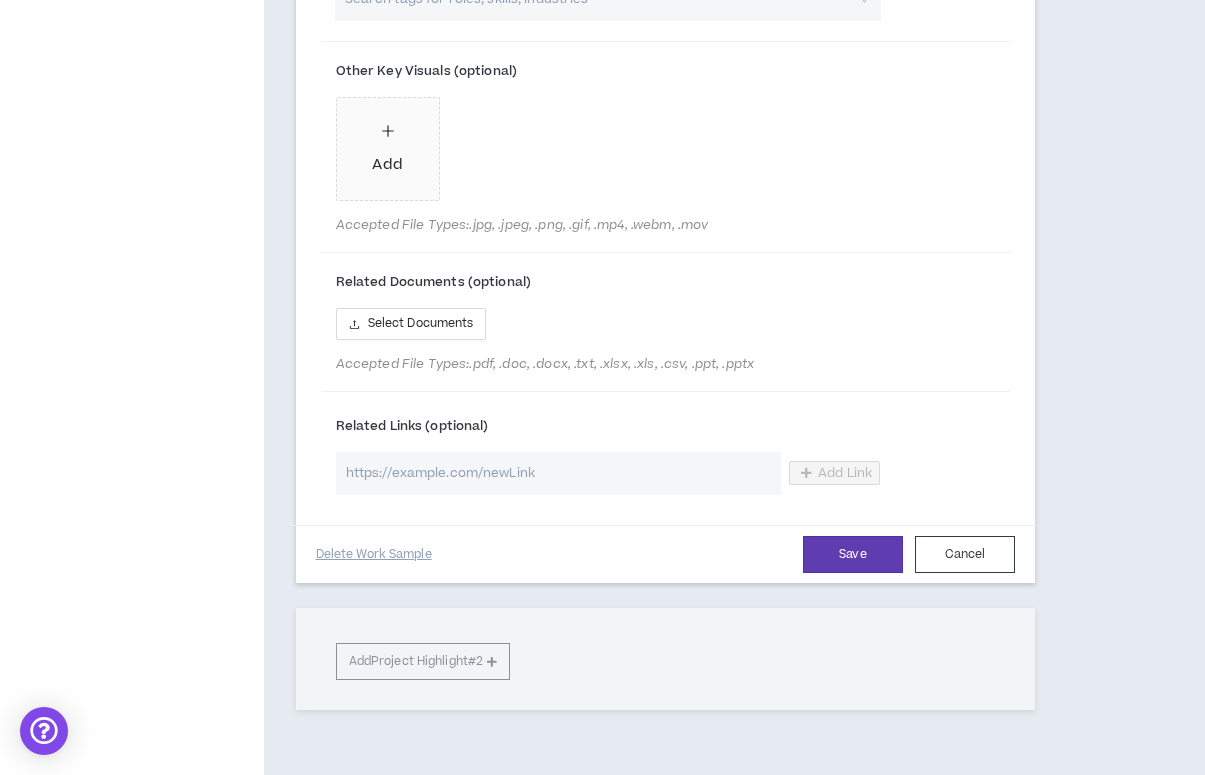 scroll, scrollTop: 1137, scrollLeft: 0, axis: vertical 